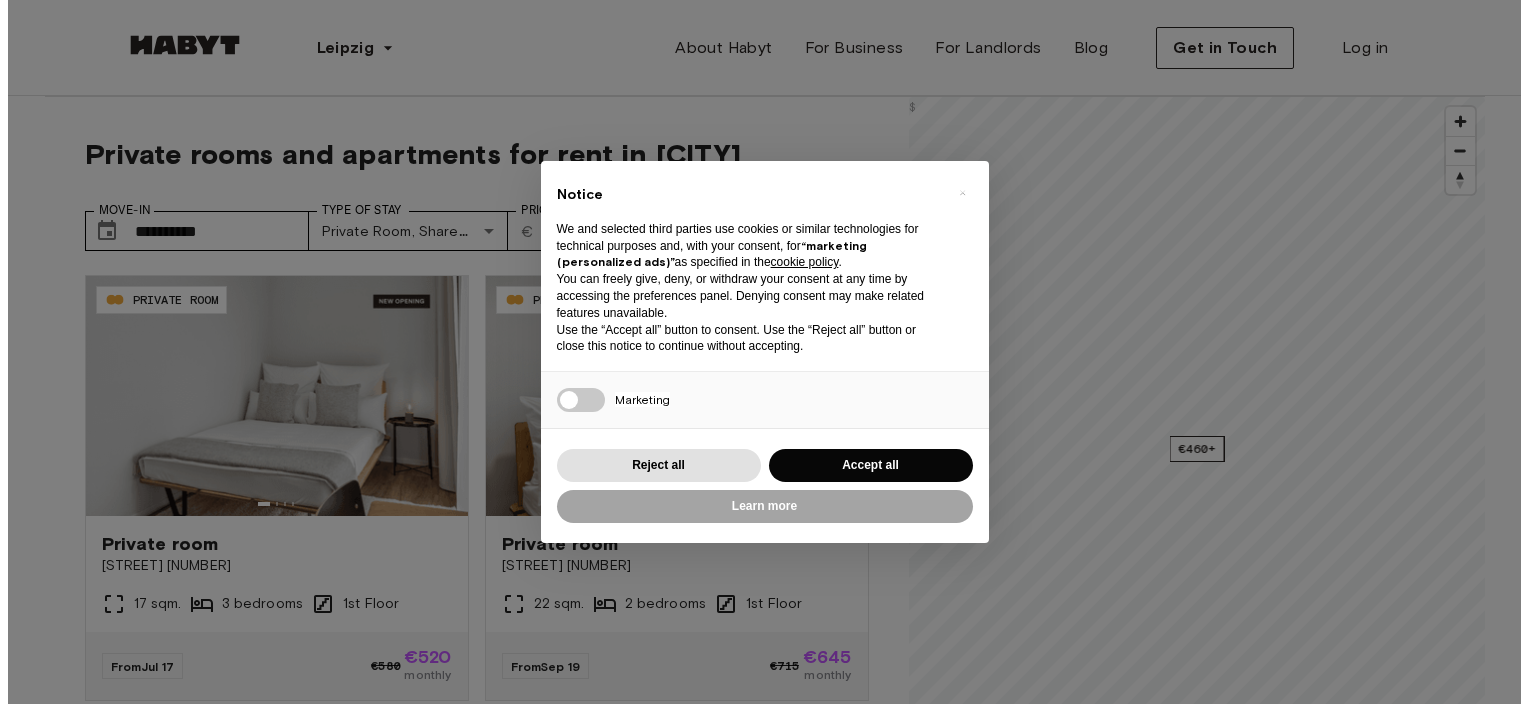 scroll, scrollTop: 0, scrollLeft: 0, axis: both 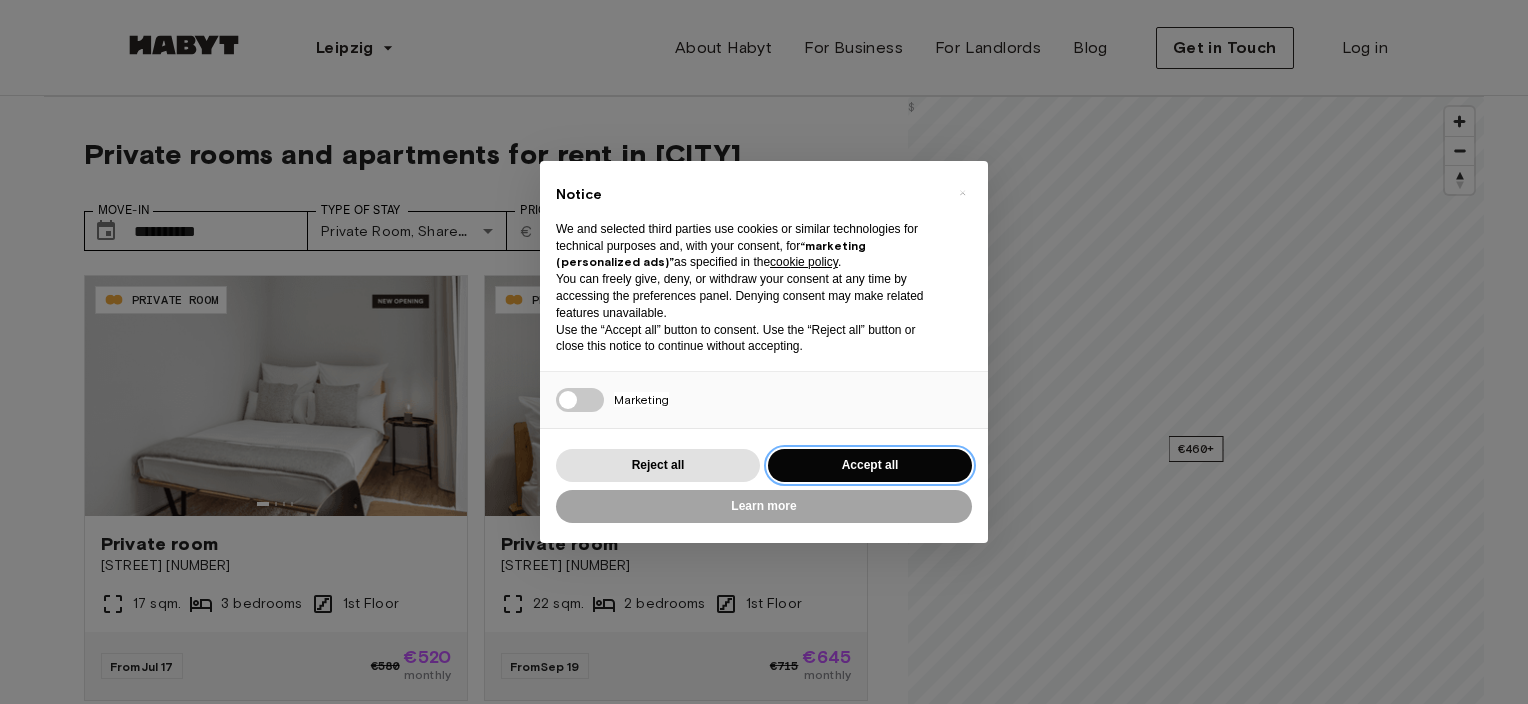 click on "Accept all" at bounding box center (870, 465) 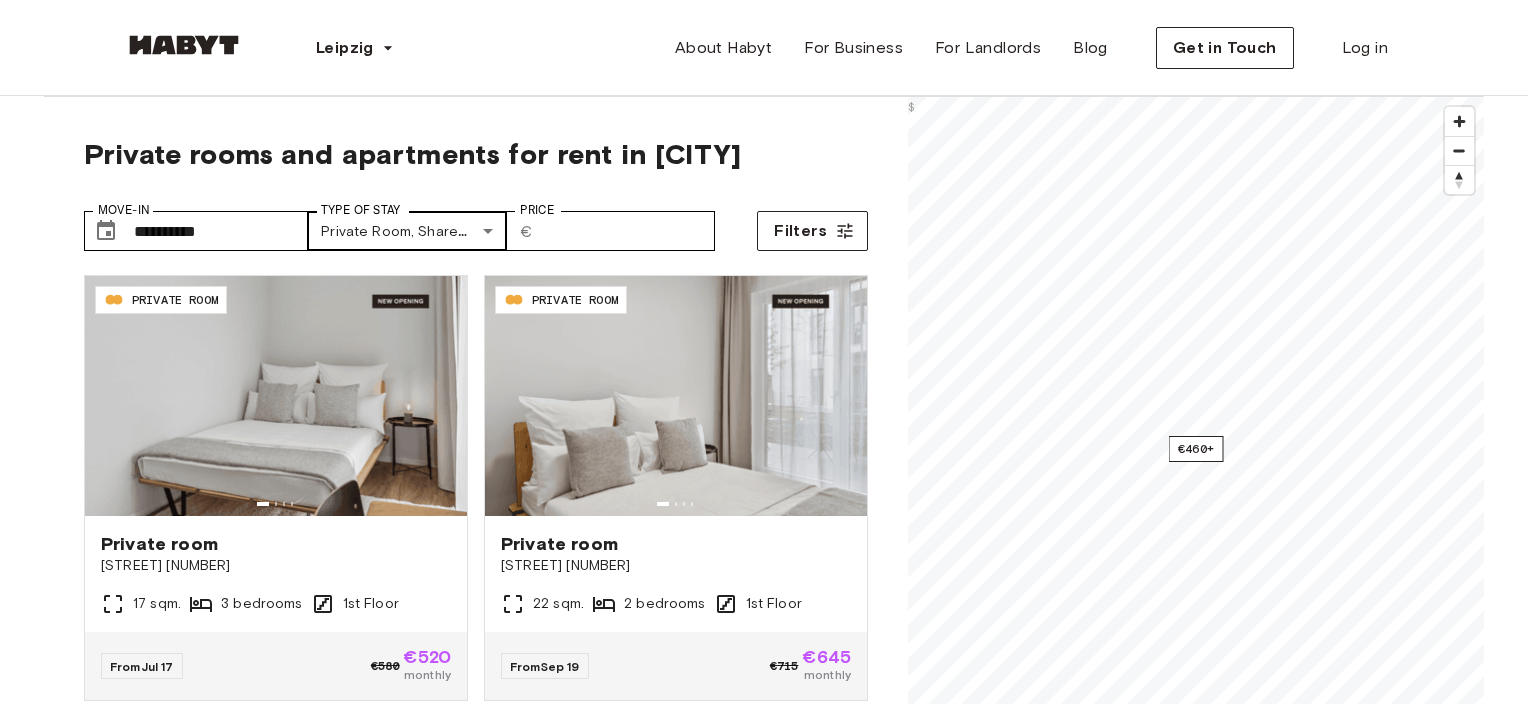 click on "[ID-NUMBER] PRIVATE ROOM Private room [STREET] [NUMBER] sqm. [NUMBER] bedrooms [NUMBER] Floor From [MONTH] [NUMBER] €[NUMBER] €[NUMBER] monthly [ID-NUMBER] PRIVATE ROOM Private room [STREET] [NUMBER] sqm. [NUMBER] bedrooms [NUMBER] Floor From [MONTH] [NUMBER] €[NUMBER] €[NUMBER] monthly [ID-NUMBER] PRIVATE ROOM Private room [STREET] [NUMBER] sqm. [NUMBER] bedrooms Ground Floor From [MONTH] [NUMBER] €[NUMBER] €[NUMBER] monthly [ID-NUMBER] PRIVATE ROOM Private room [STREET] [NUMBER] sqm. [NUMBER] bedrooms [NUMBER] Floor From [MONTH] [NUMBER] €[NUMBER] €[NUMBER] monthly [ID-NUMBER] PRIVATE ROOM [NUMBER] sqm." at bounding box center [764, 2447] 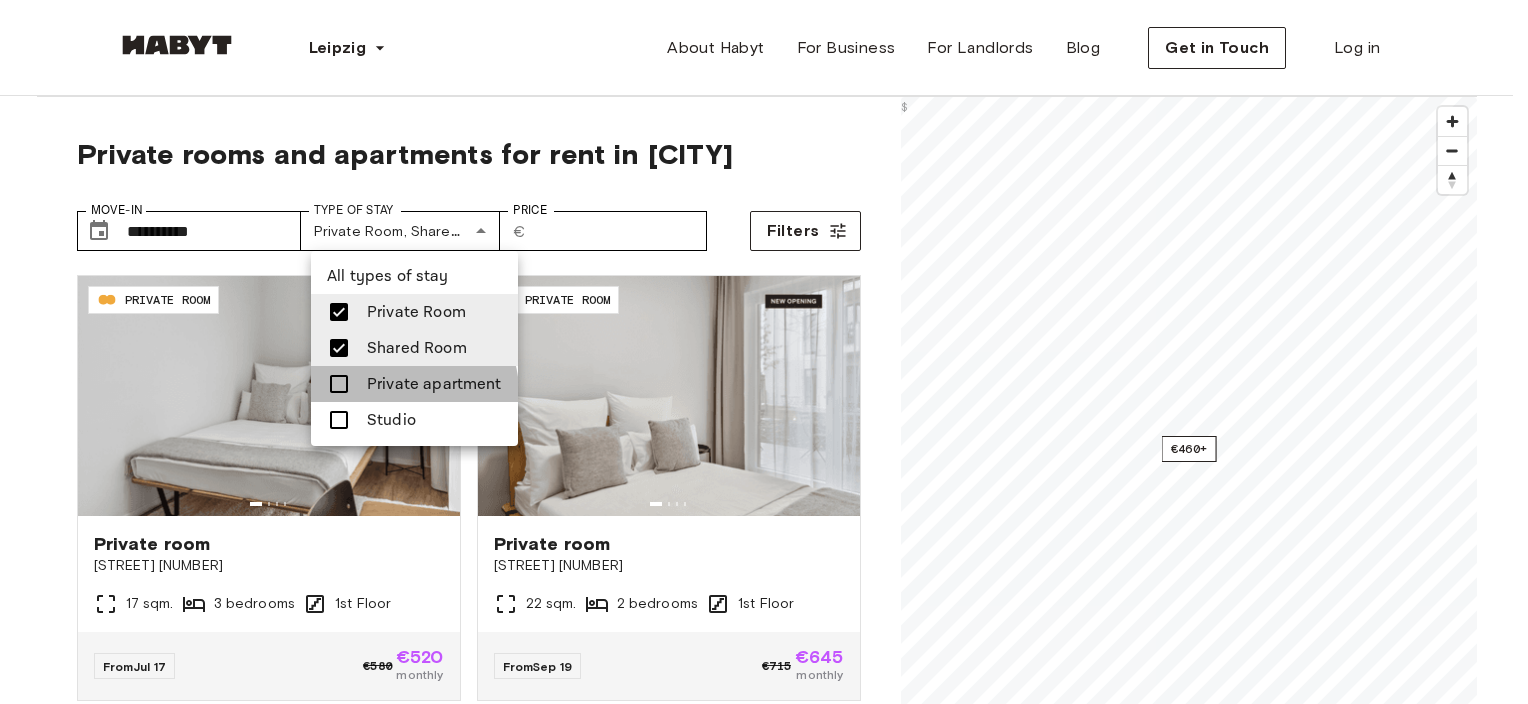 click on "Private apartment" at bounding box center [434, 384] 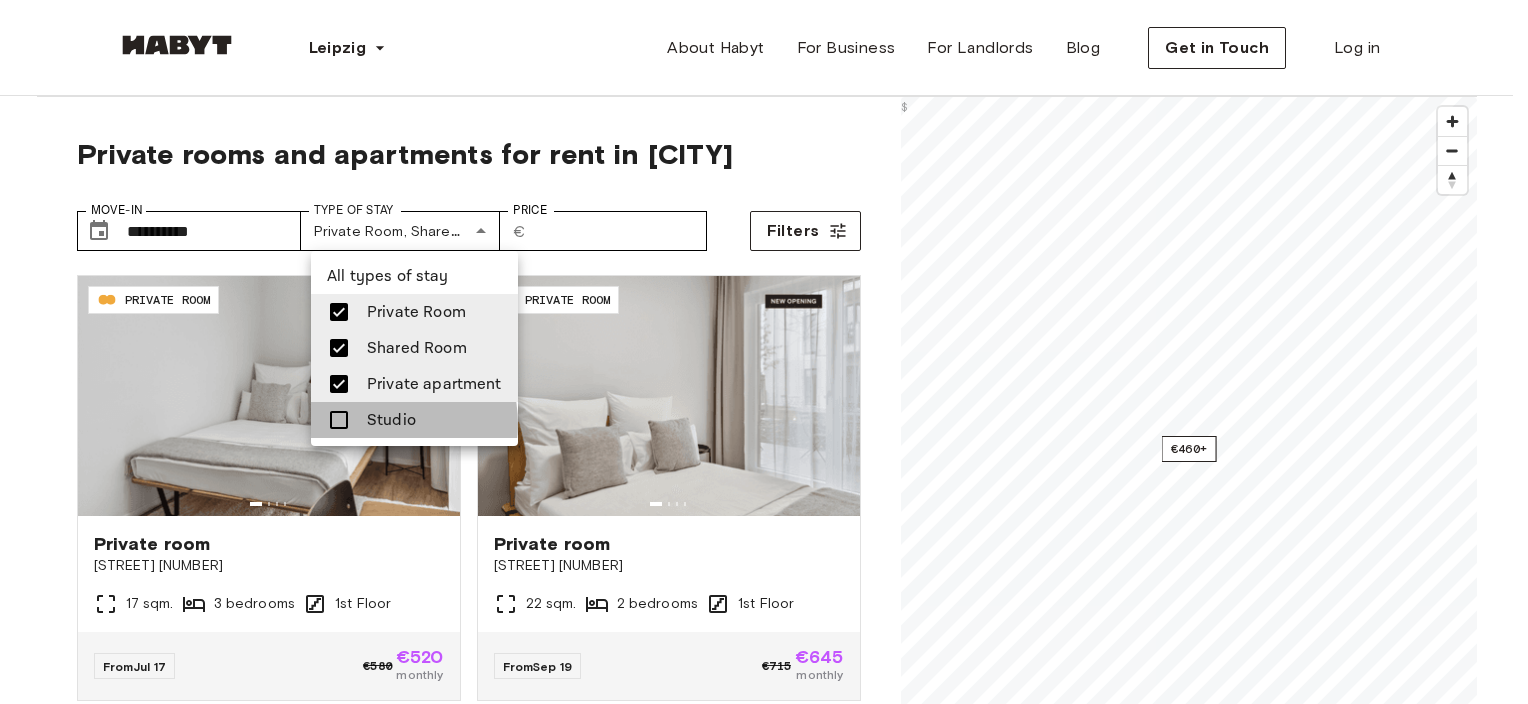 click on "Studio" at bounding box center (391, 420) 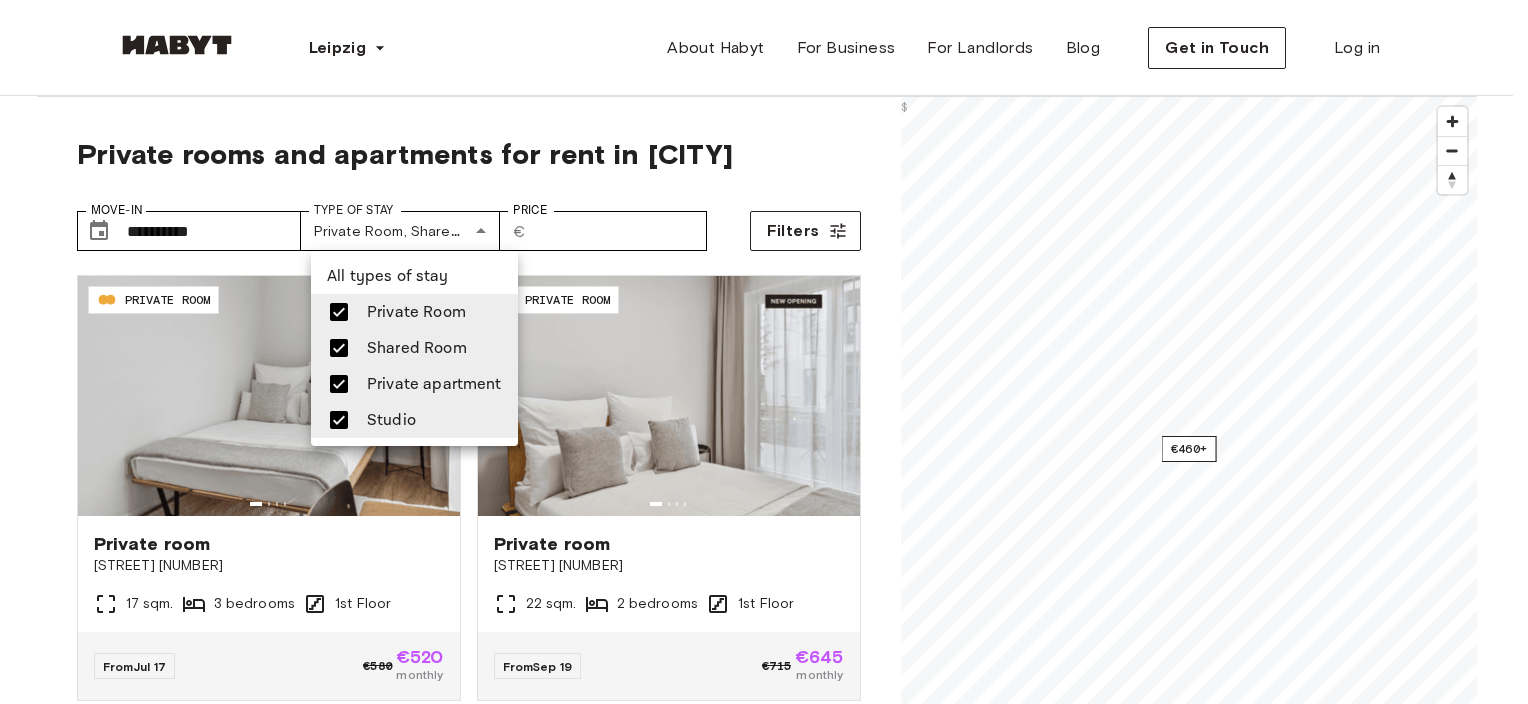 click at bounding box center (764, 352) 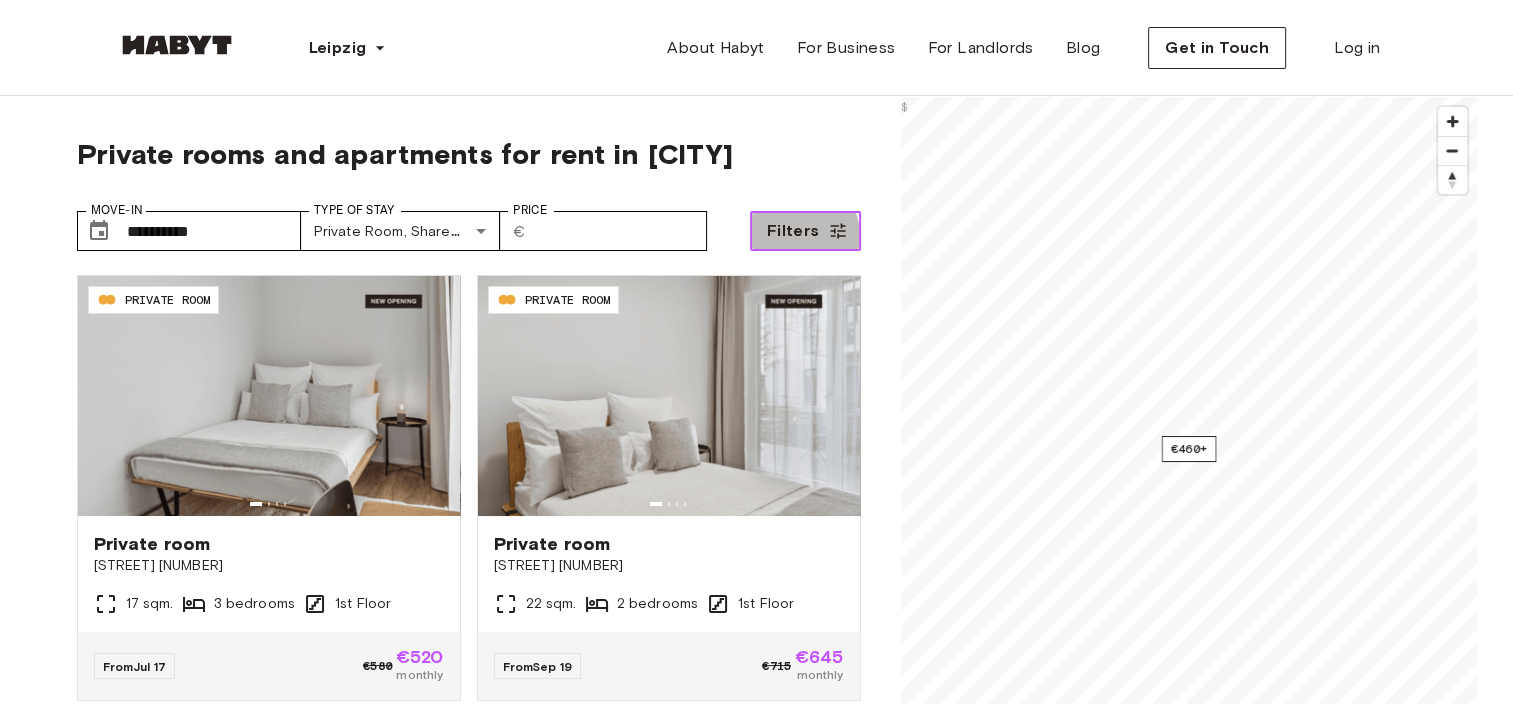 click on "Filters" at bounding box center (793, 231) 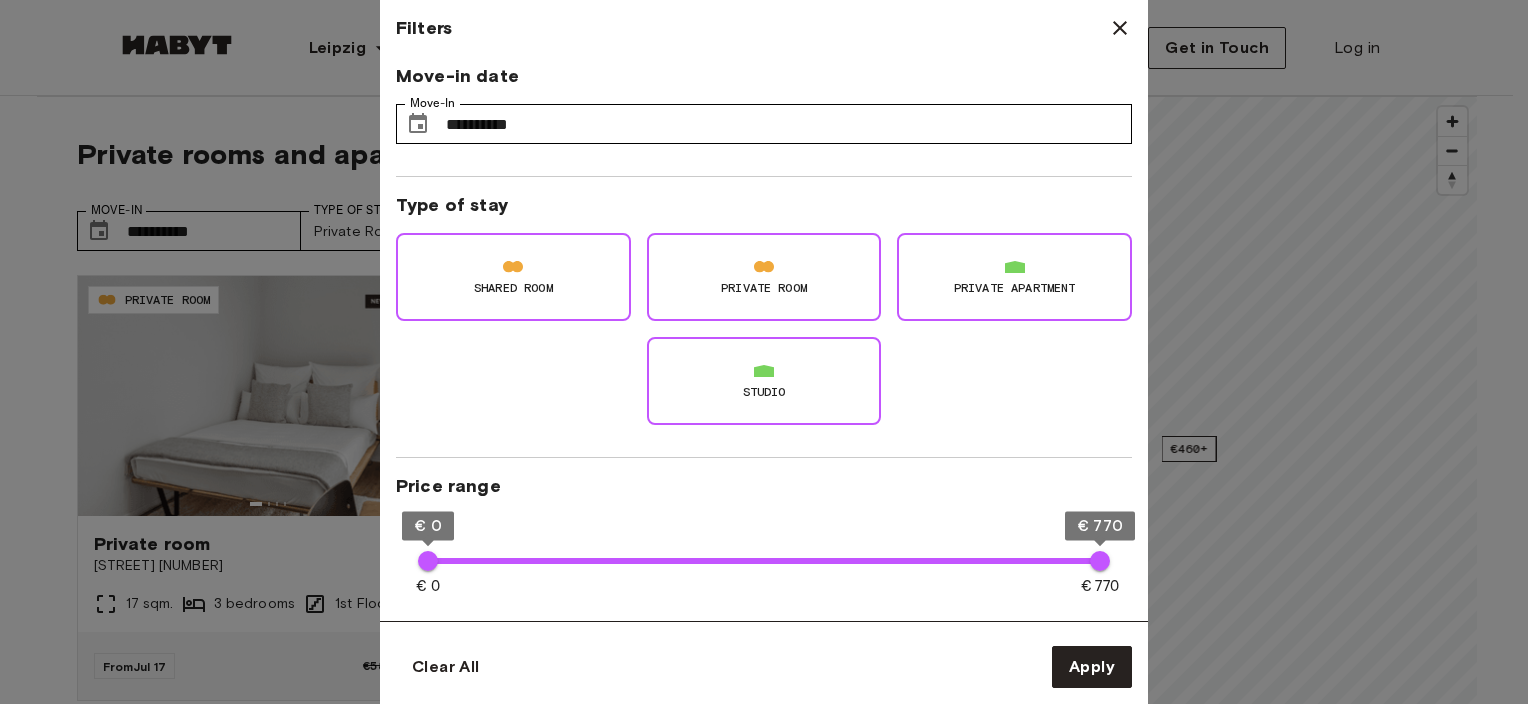 type on "*" 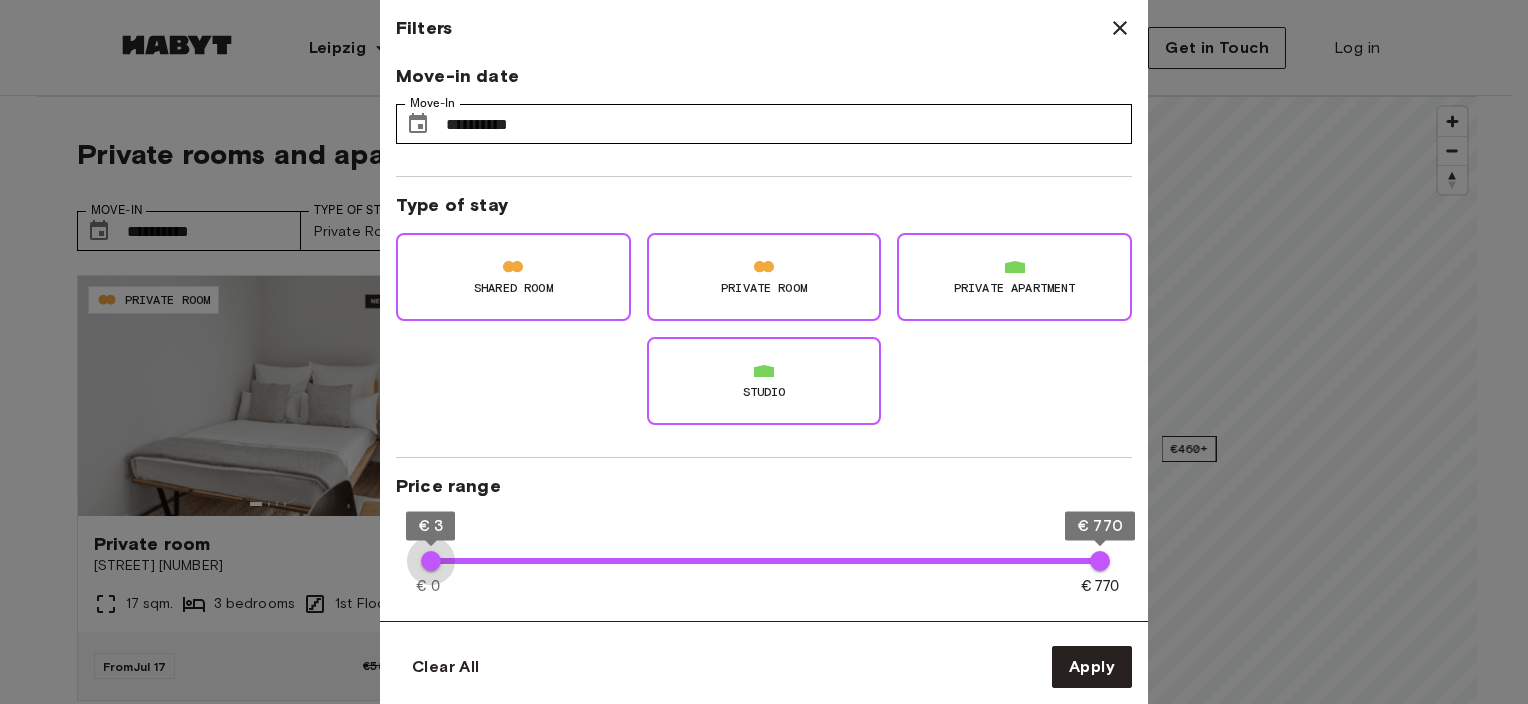 click on "€ 3" at bounding box center (431, 561) 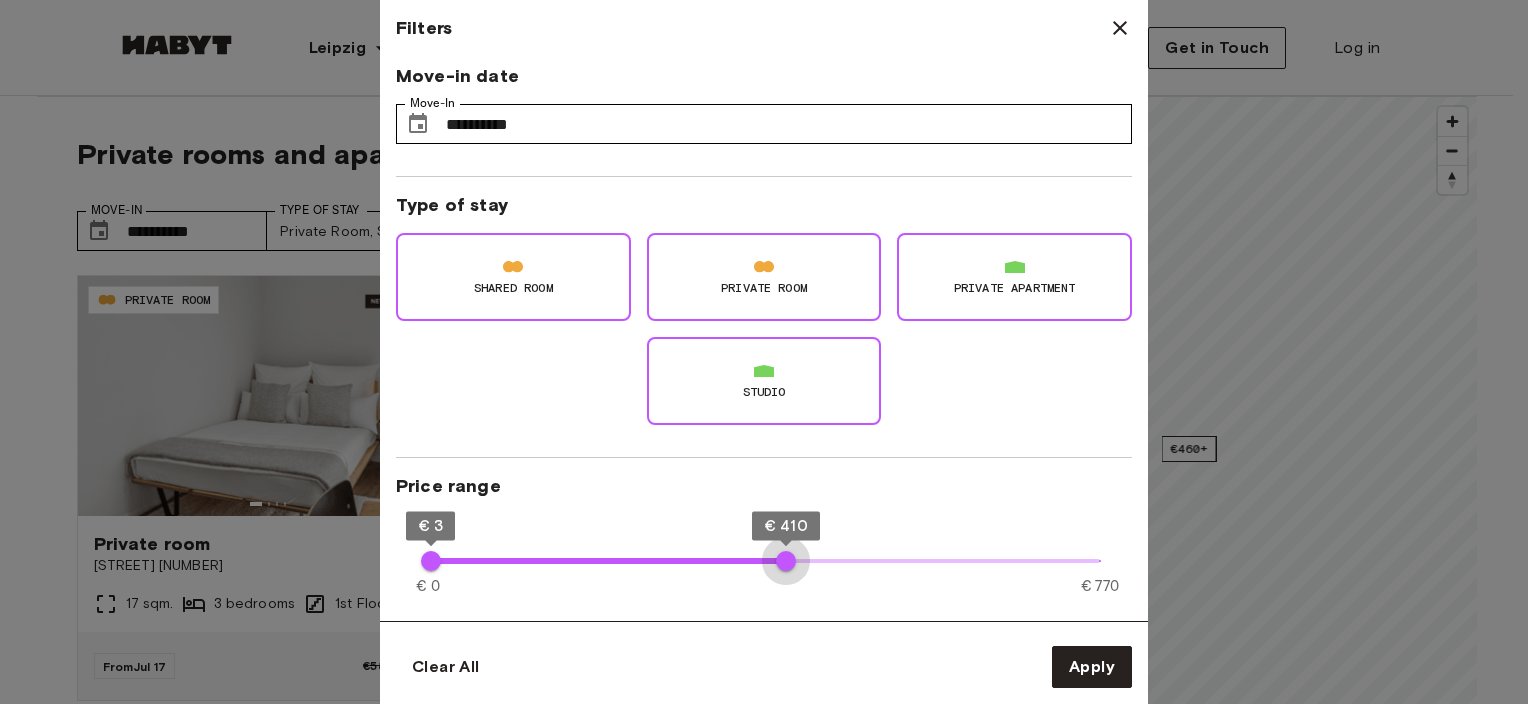 type on "***" 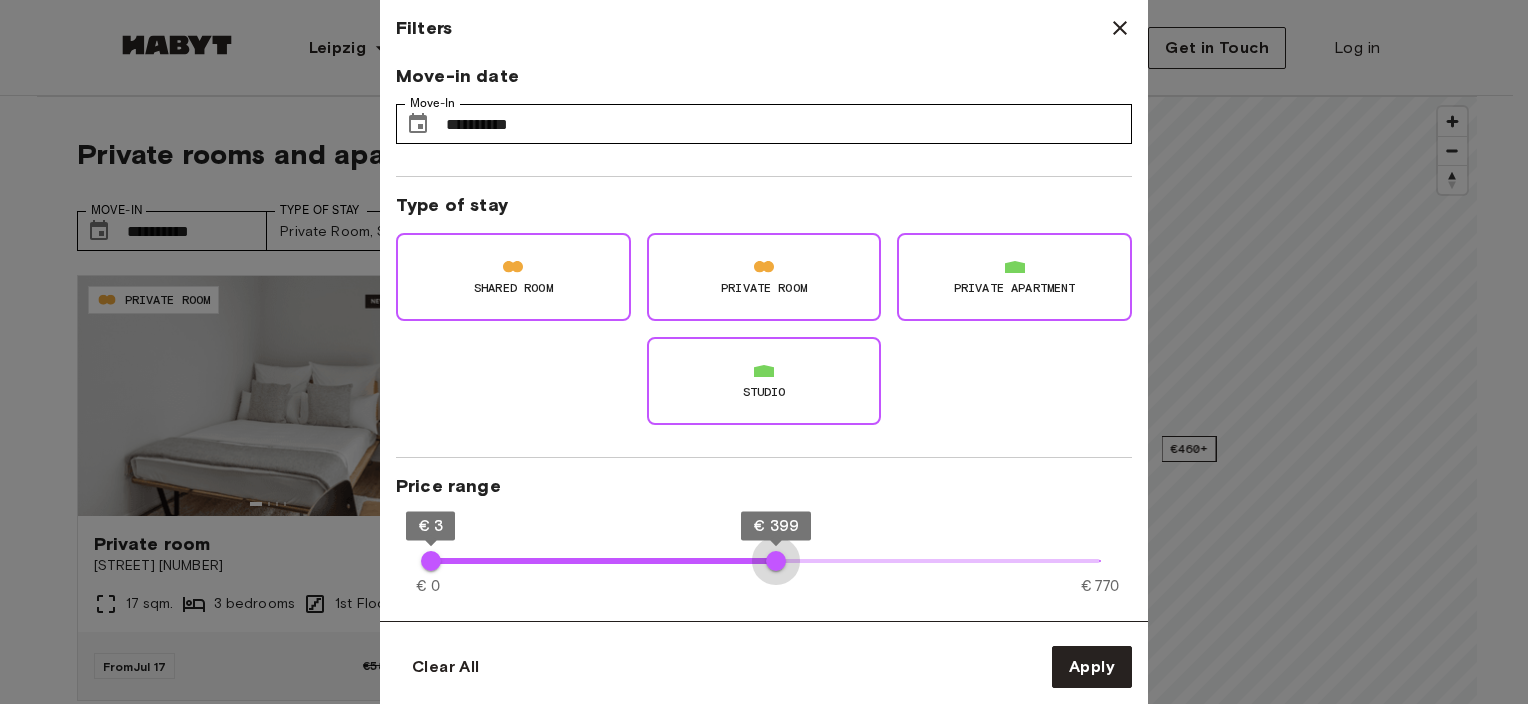 drag, startPoint x: 1096, startPoint y: 568, endPoint x: 776, endPoint y: 561, distance: 320.07654 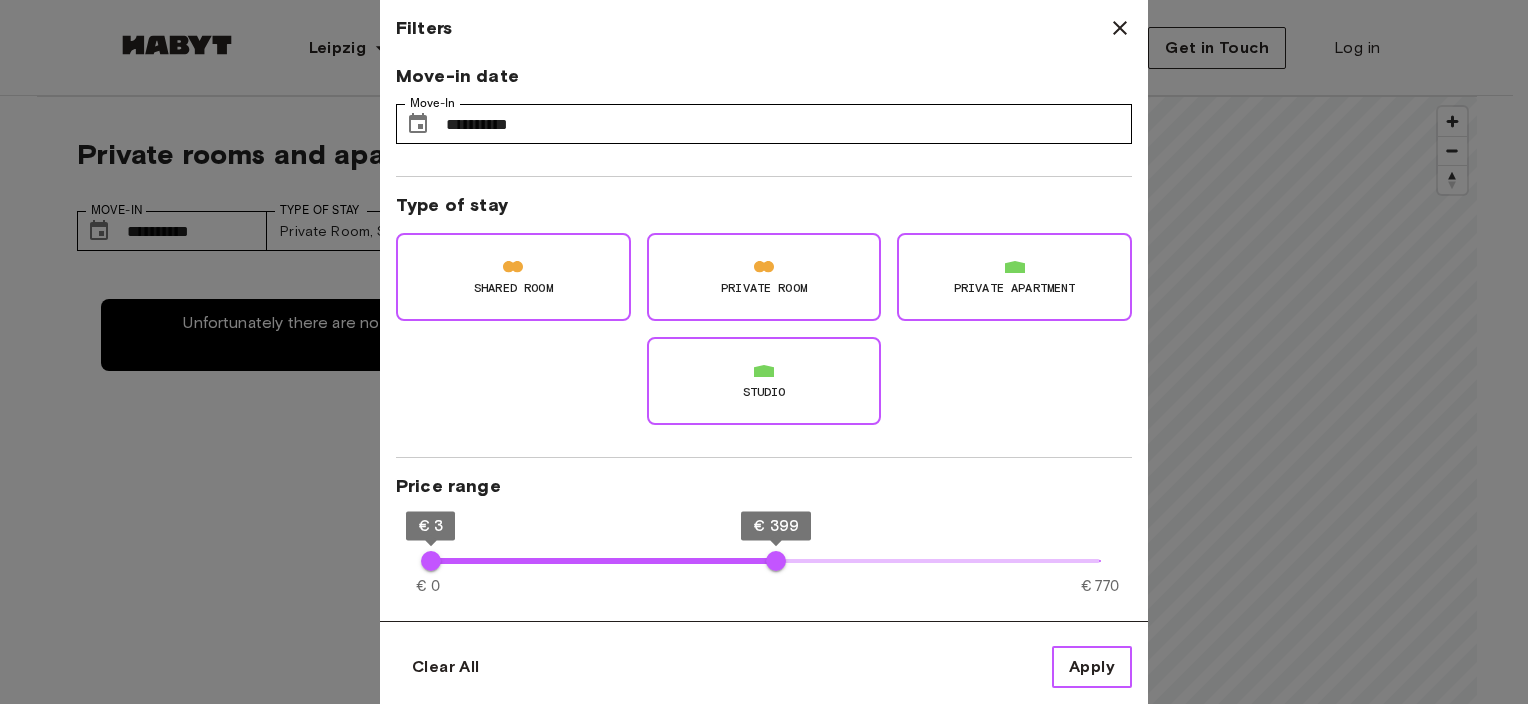 click on "Apply" at bounding box center (1092, 667) 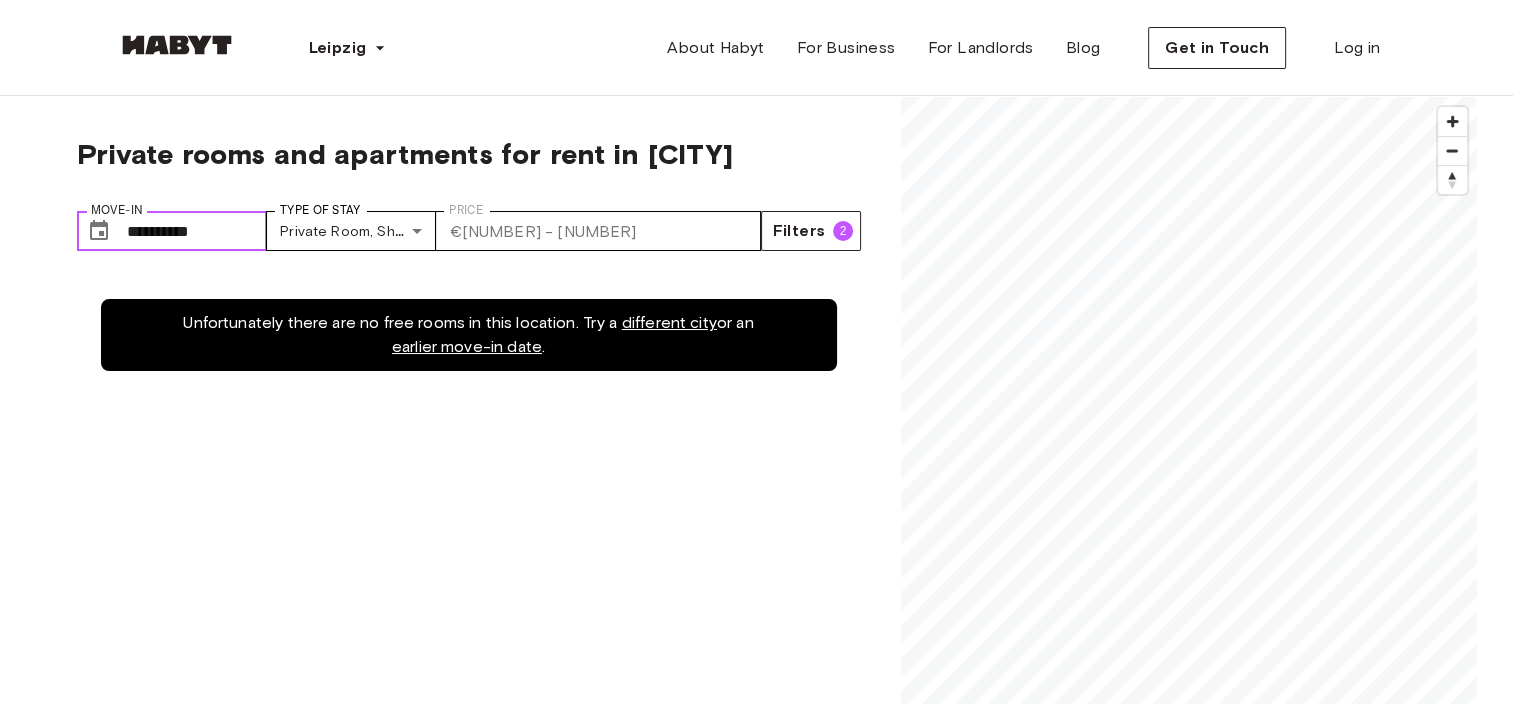 click on "**********" at bounding box center [197, 231] 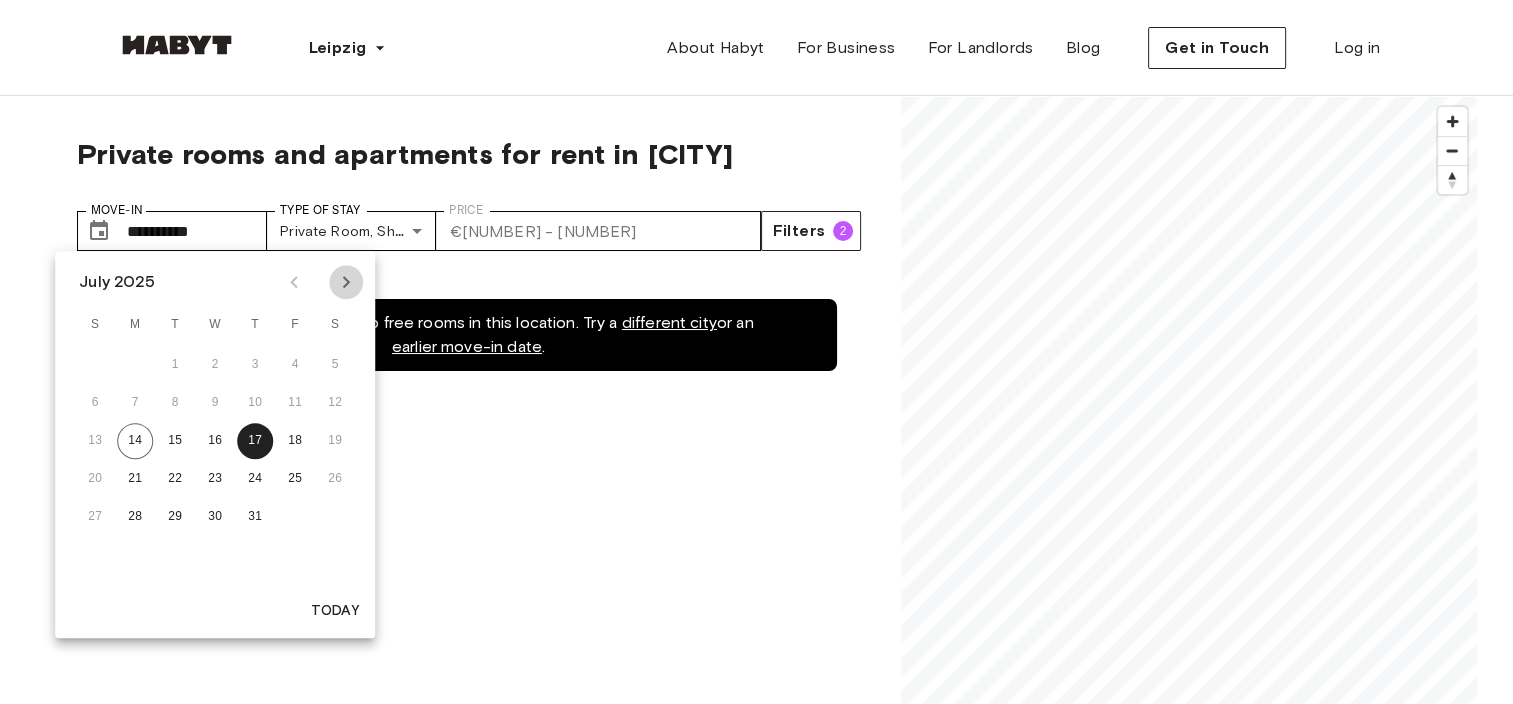 click 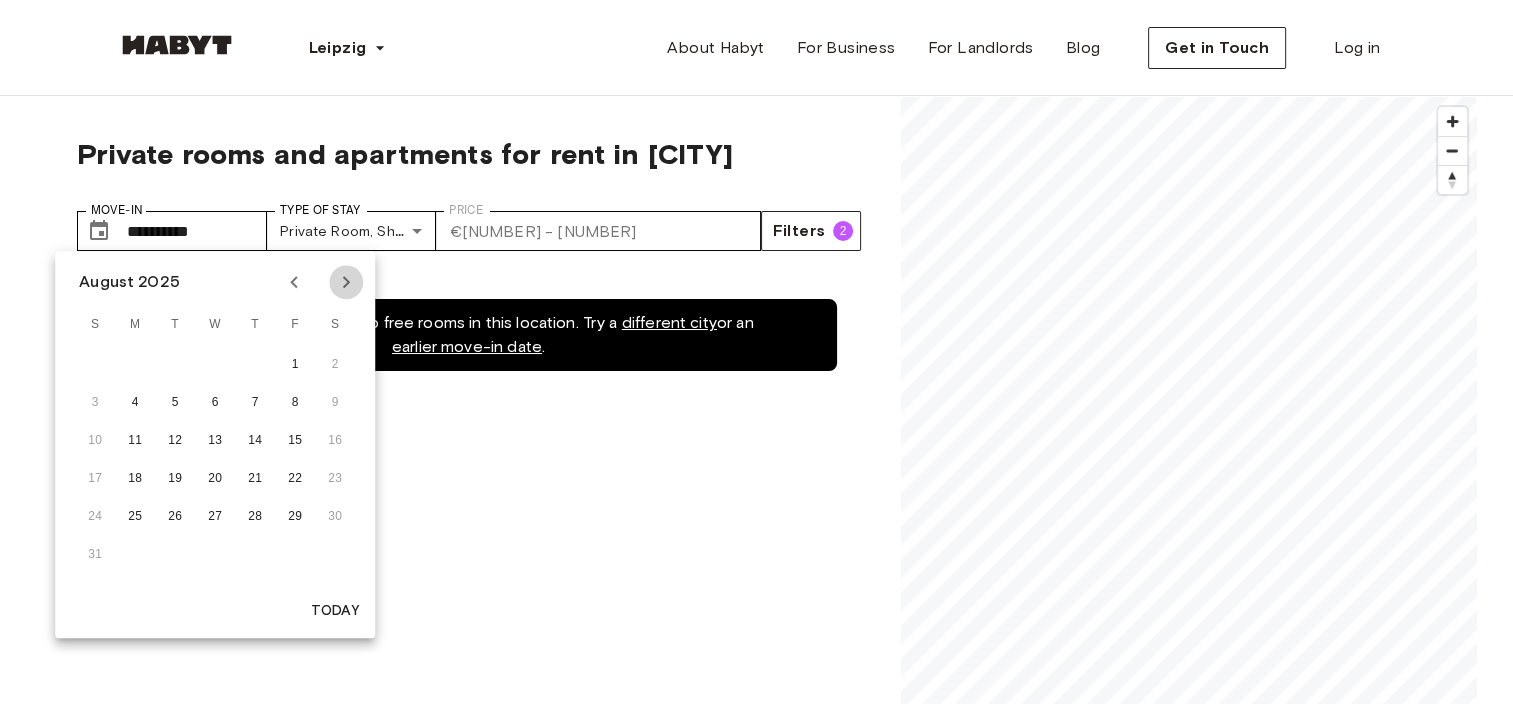 click 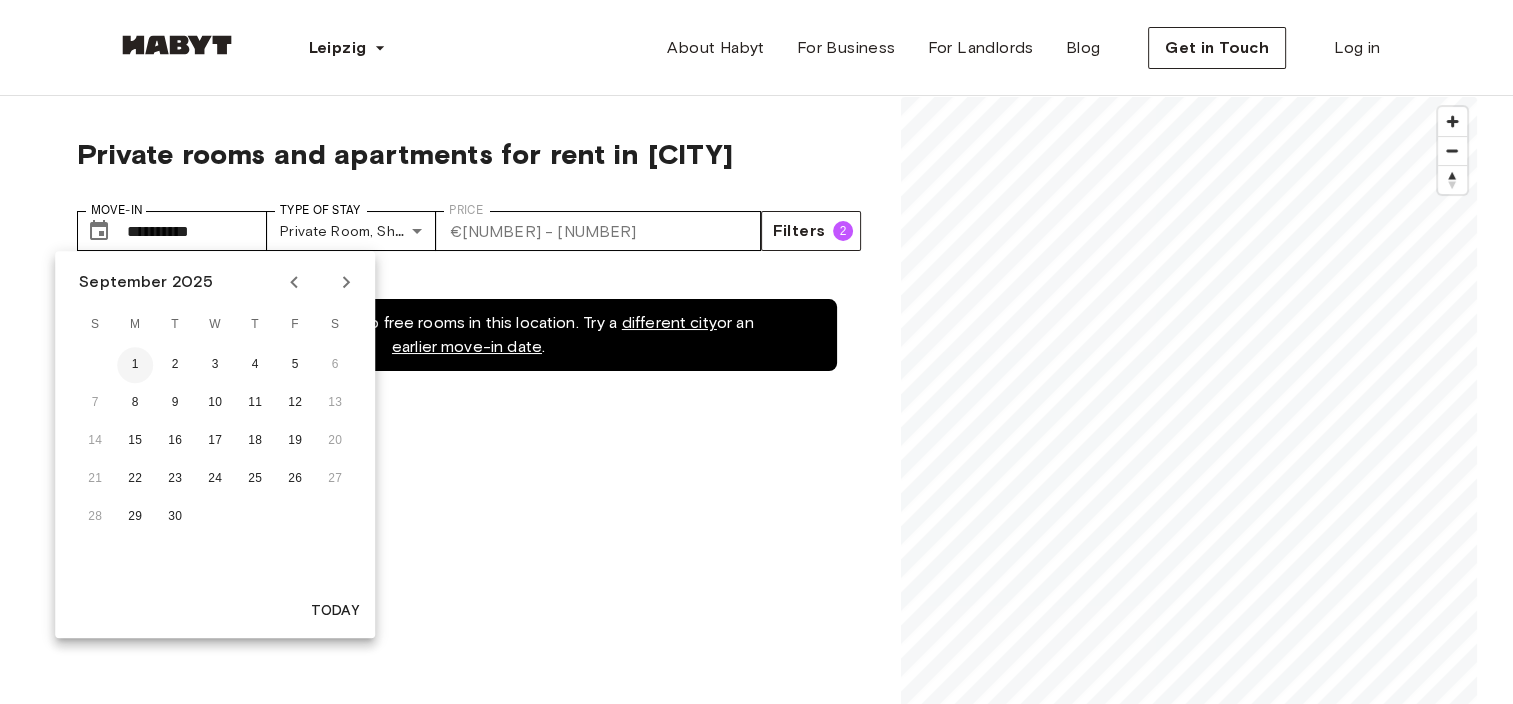 click on "1" at bounding box center (135, 365) 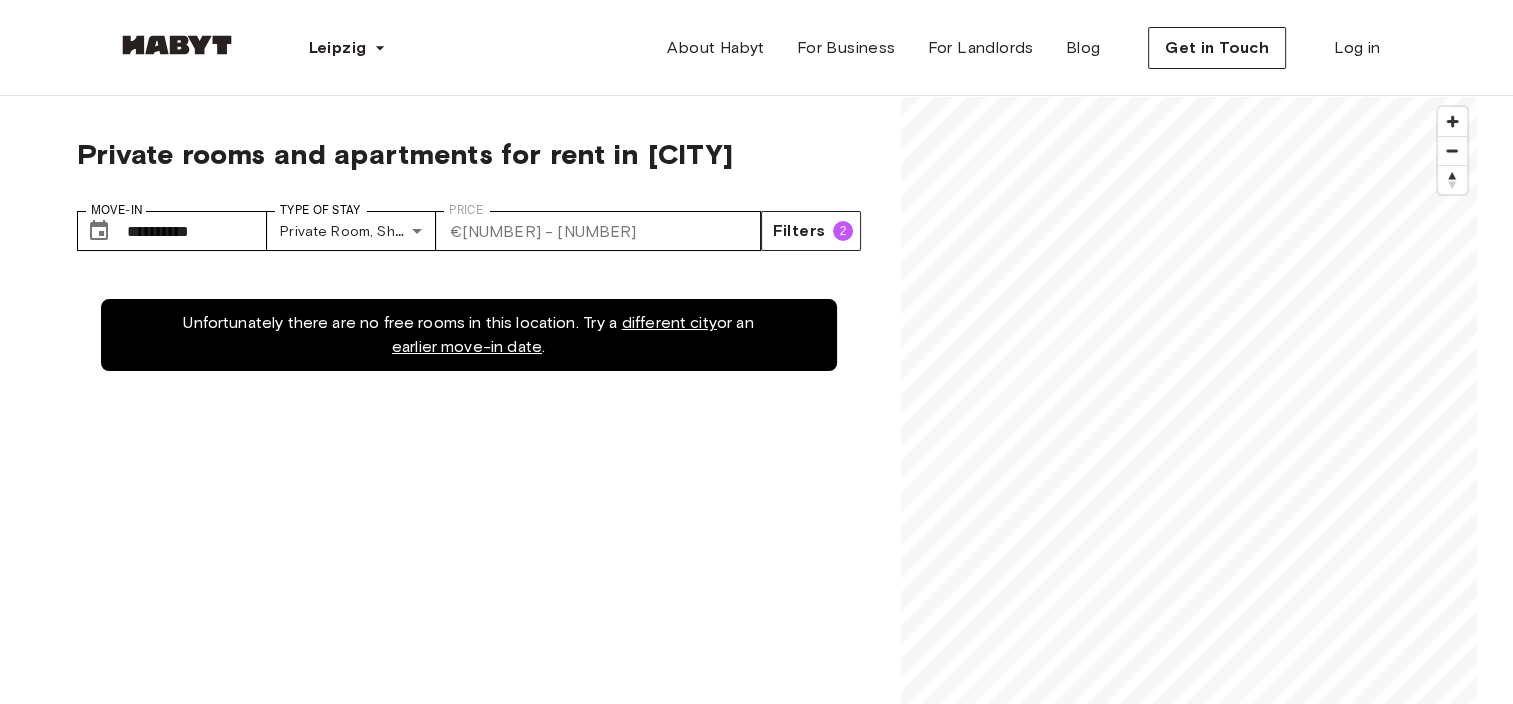 type on "**********" 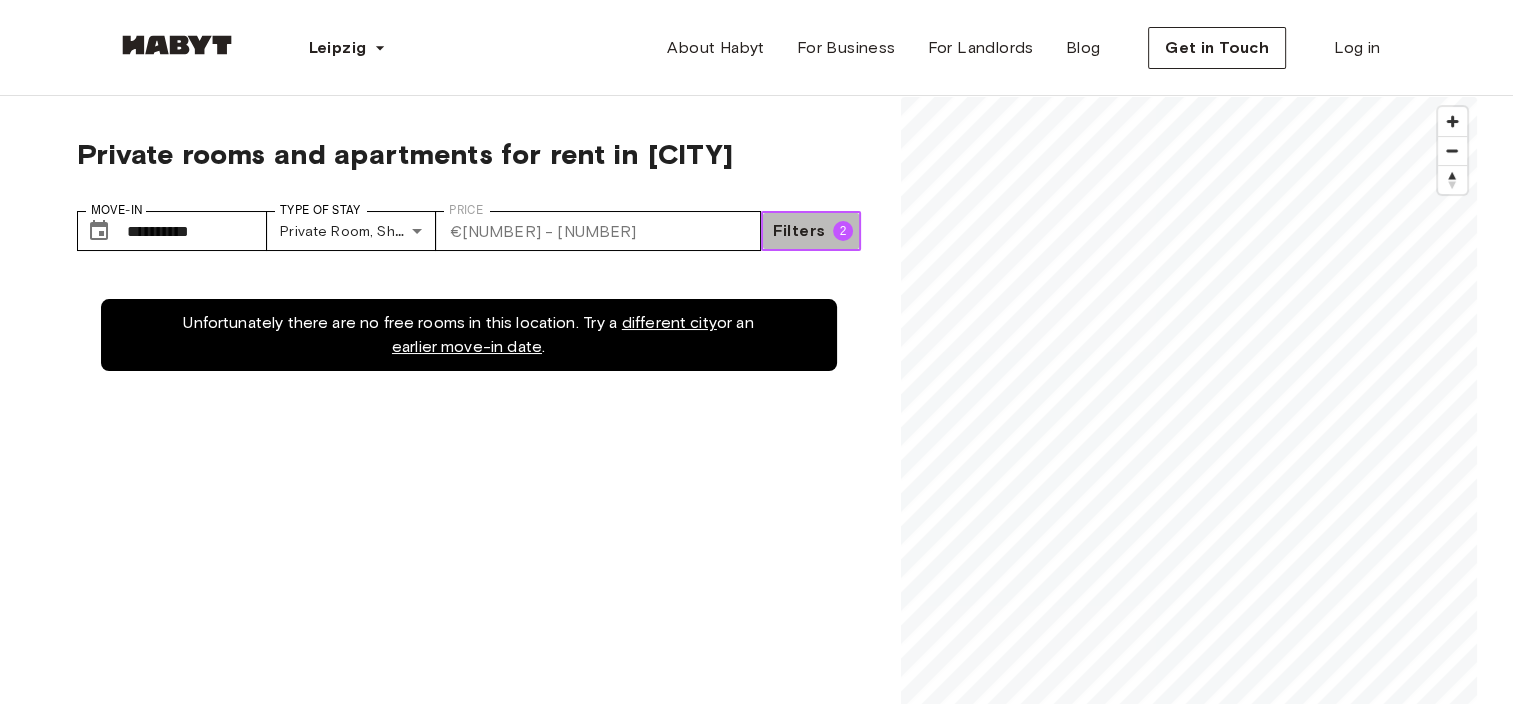 click on "Filters 2" at bounding box center [810, 231] 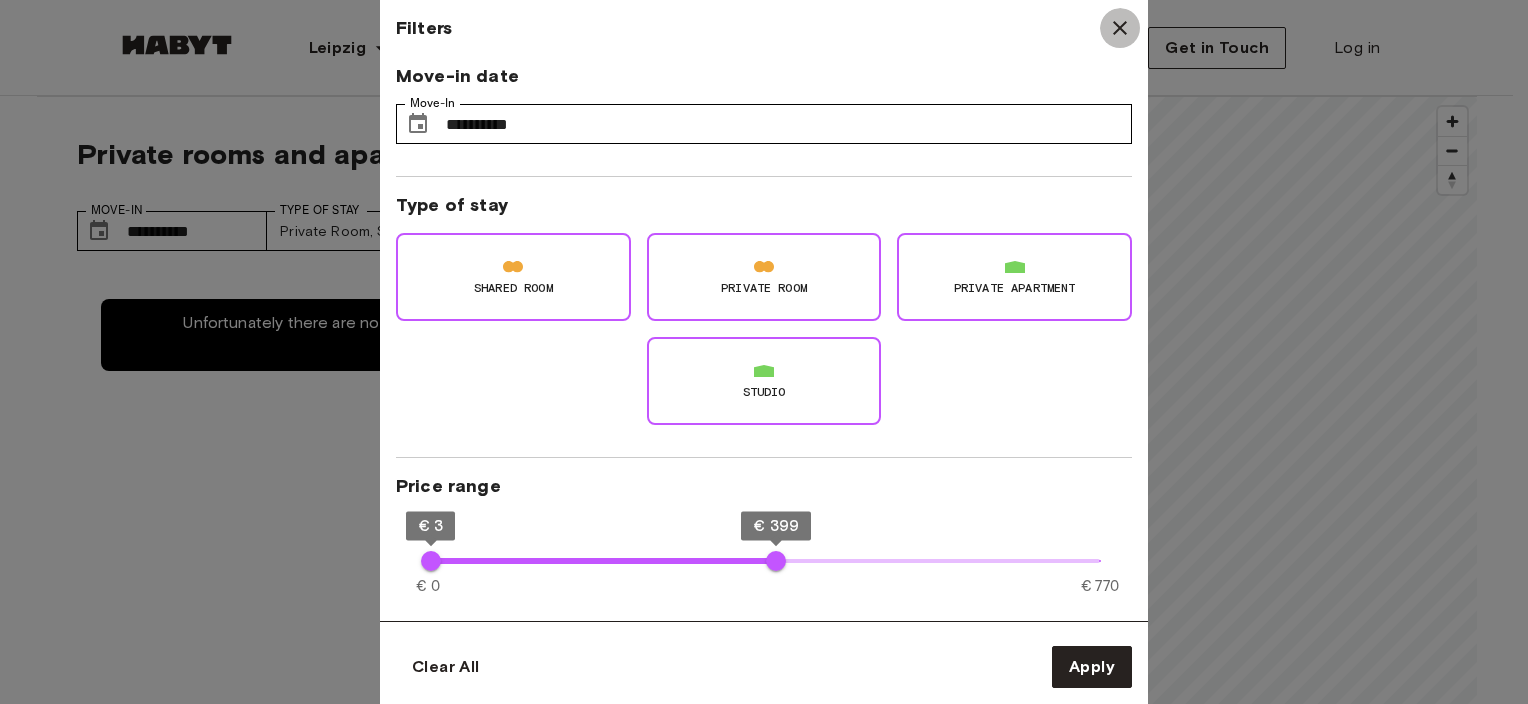 click 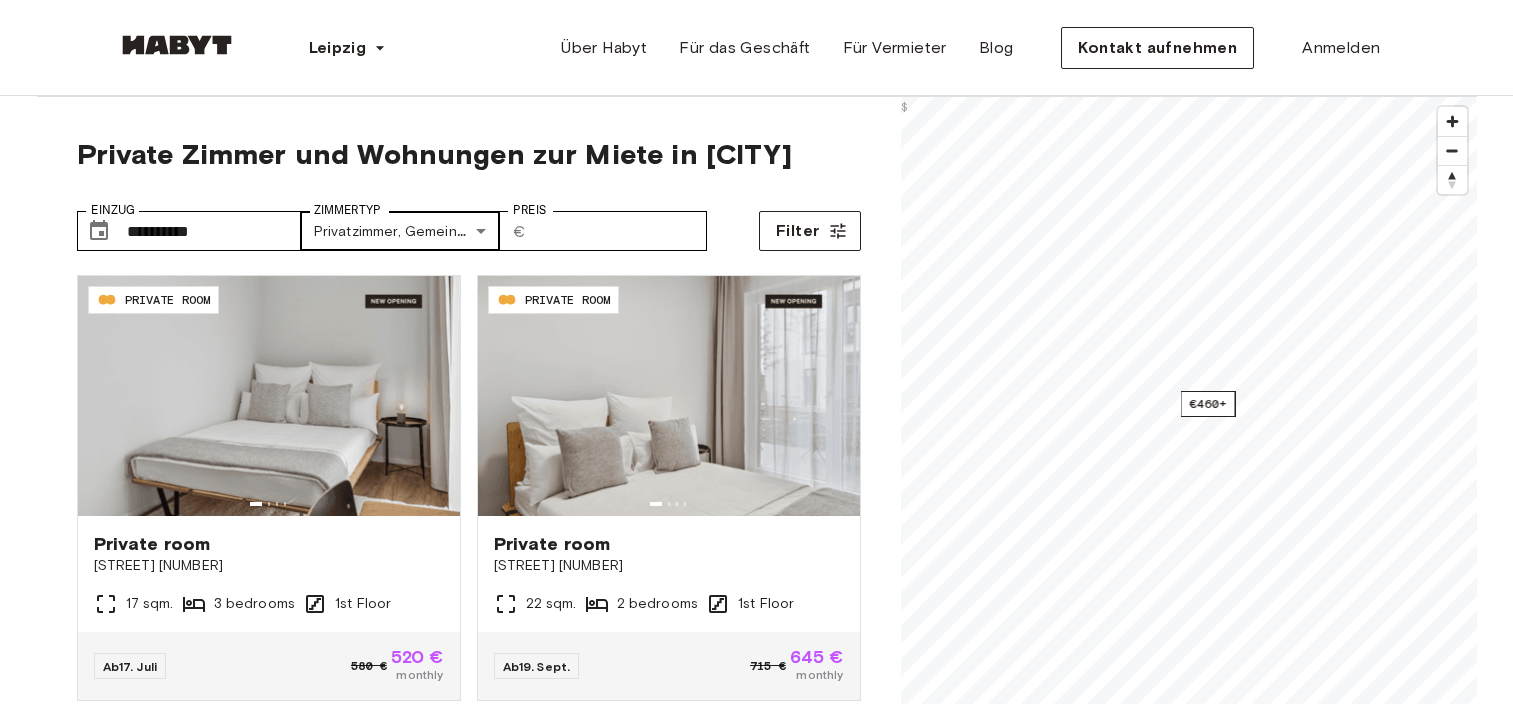 scroll, scrollTop: 0, scrollLeft: 0, axis: both 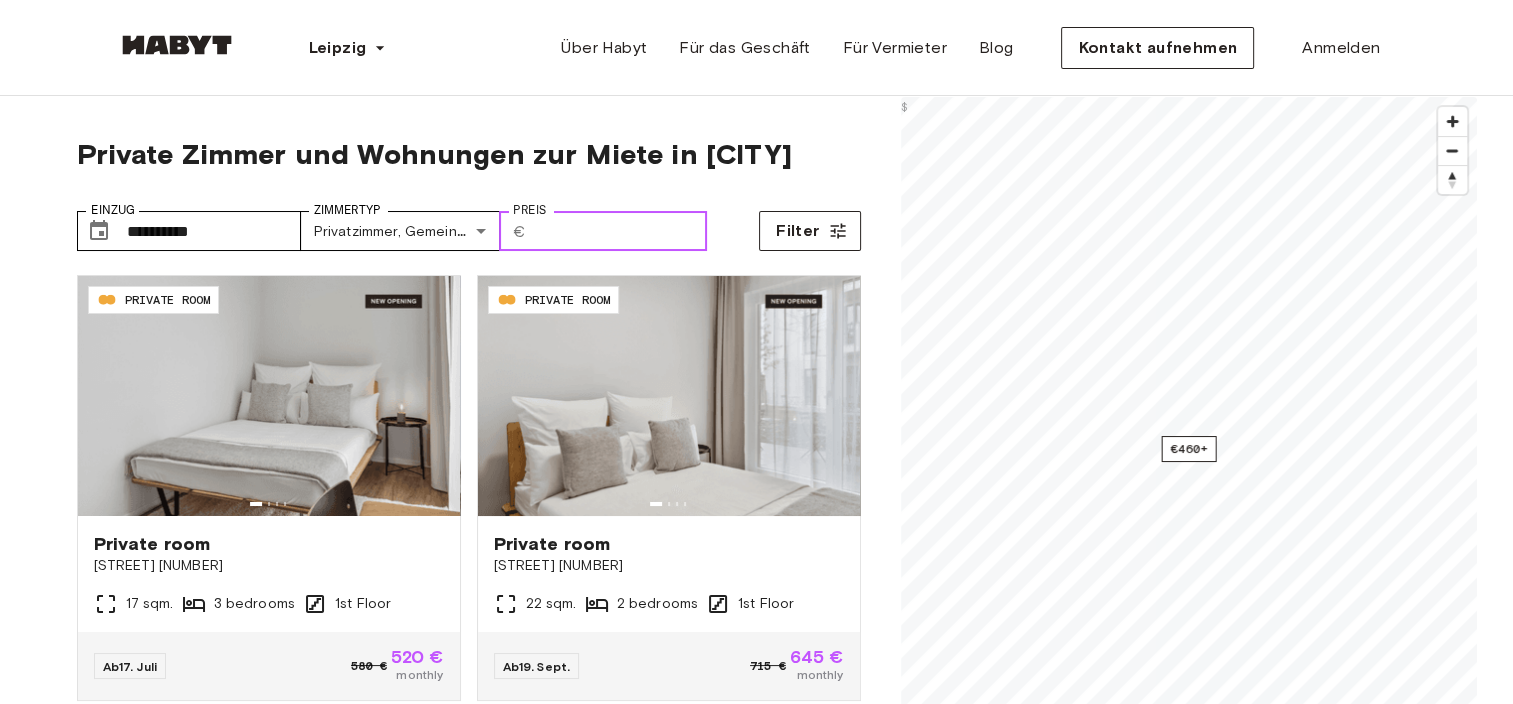 click on "Preis" at bounding box center [620, 231] 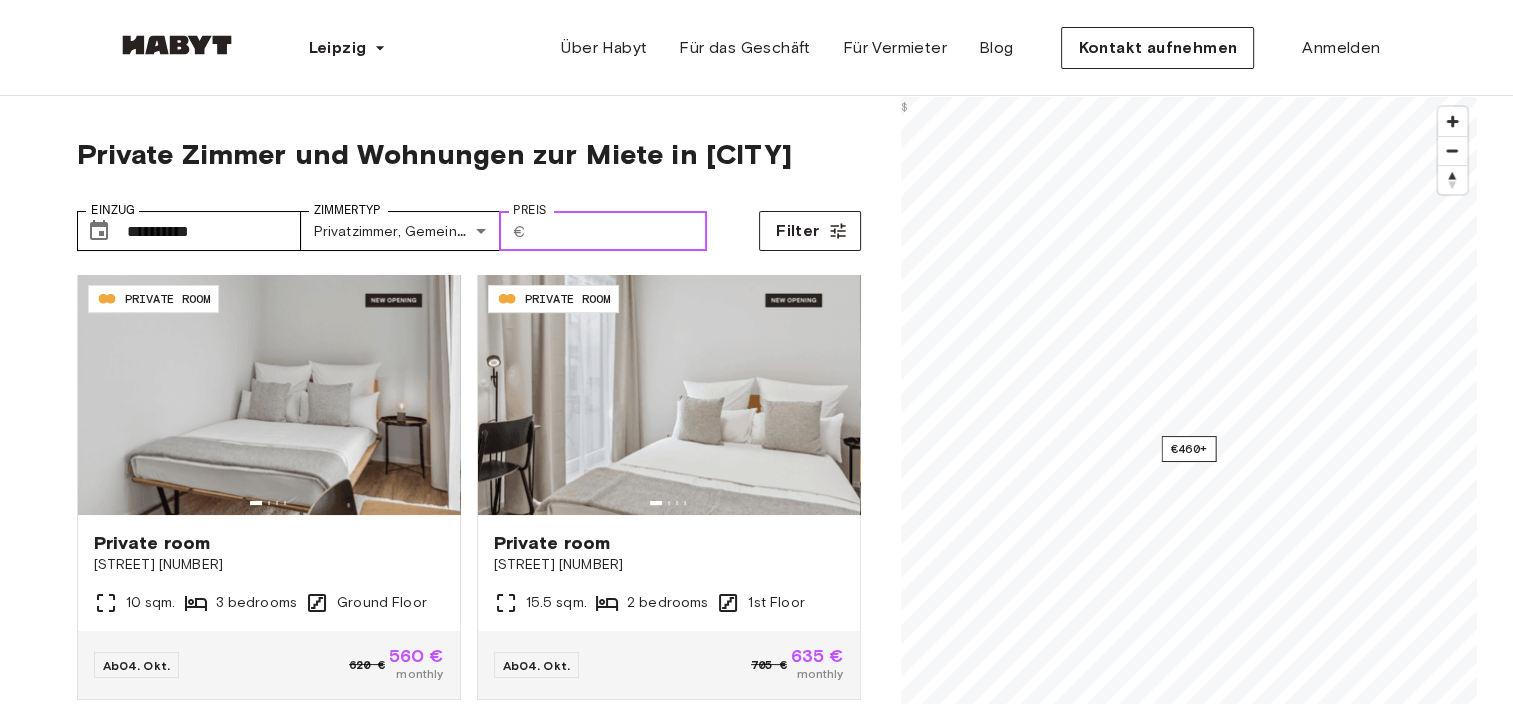 scroll, scrollTop: 456, scrollLeft: 0, axis: vertical 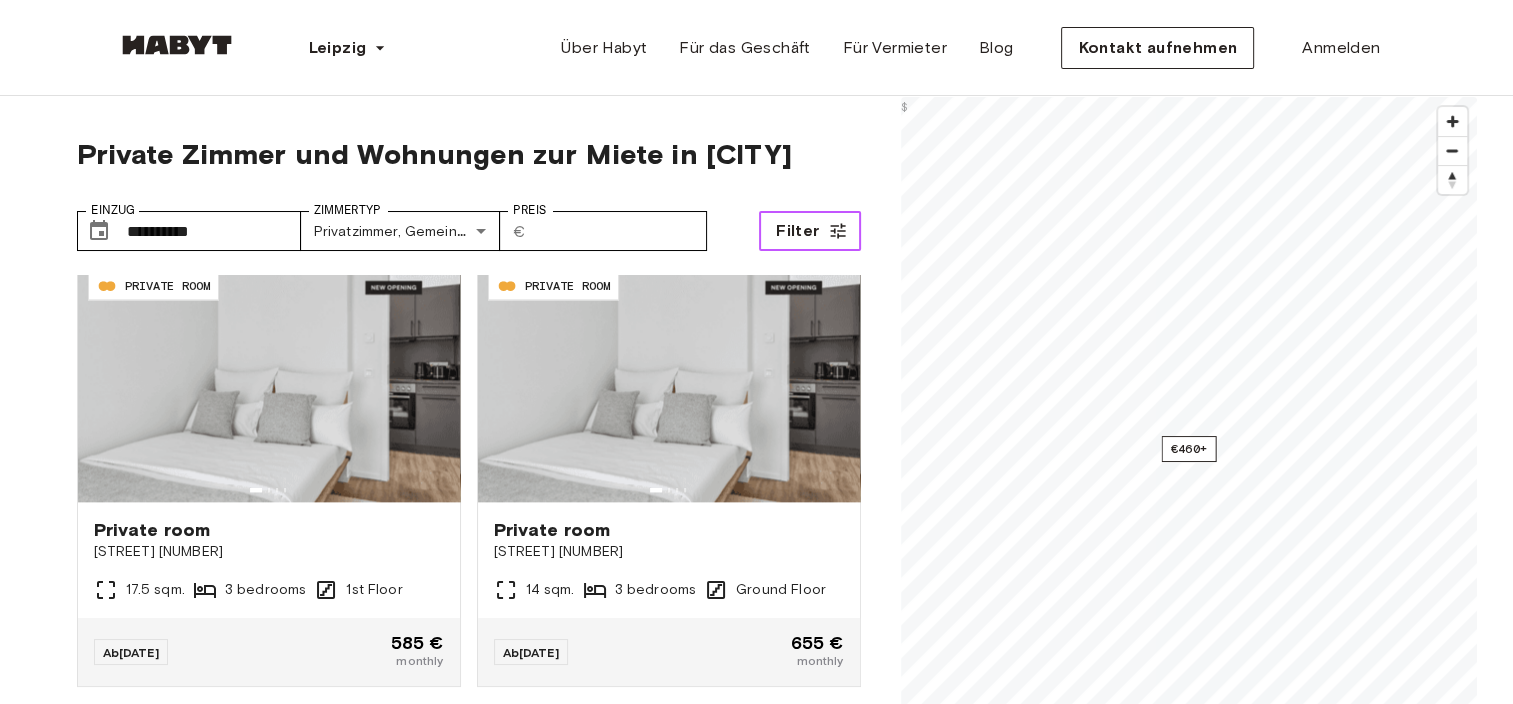 click on "Filter" at bounding box center (809, 231) 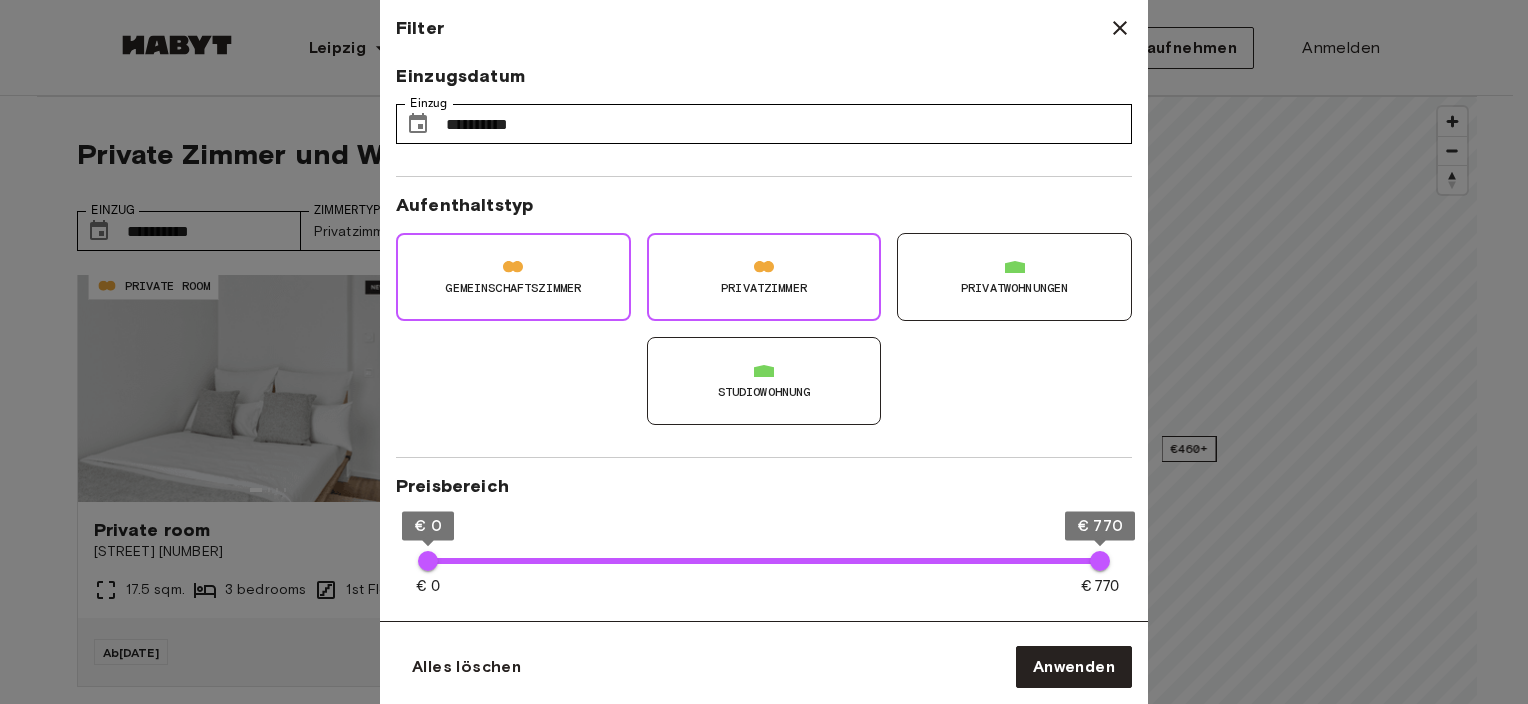click on "Privatwohnungen" at bounding box center [1014, 277] 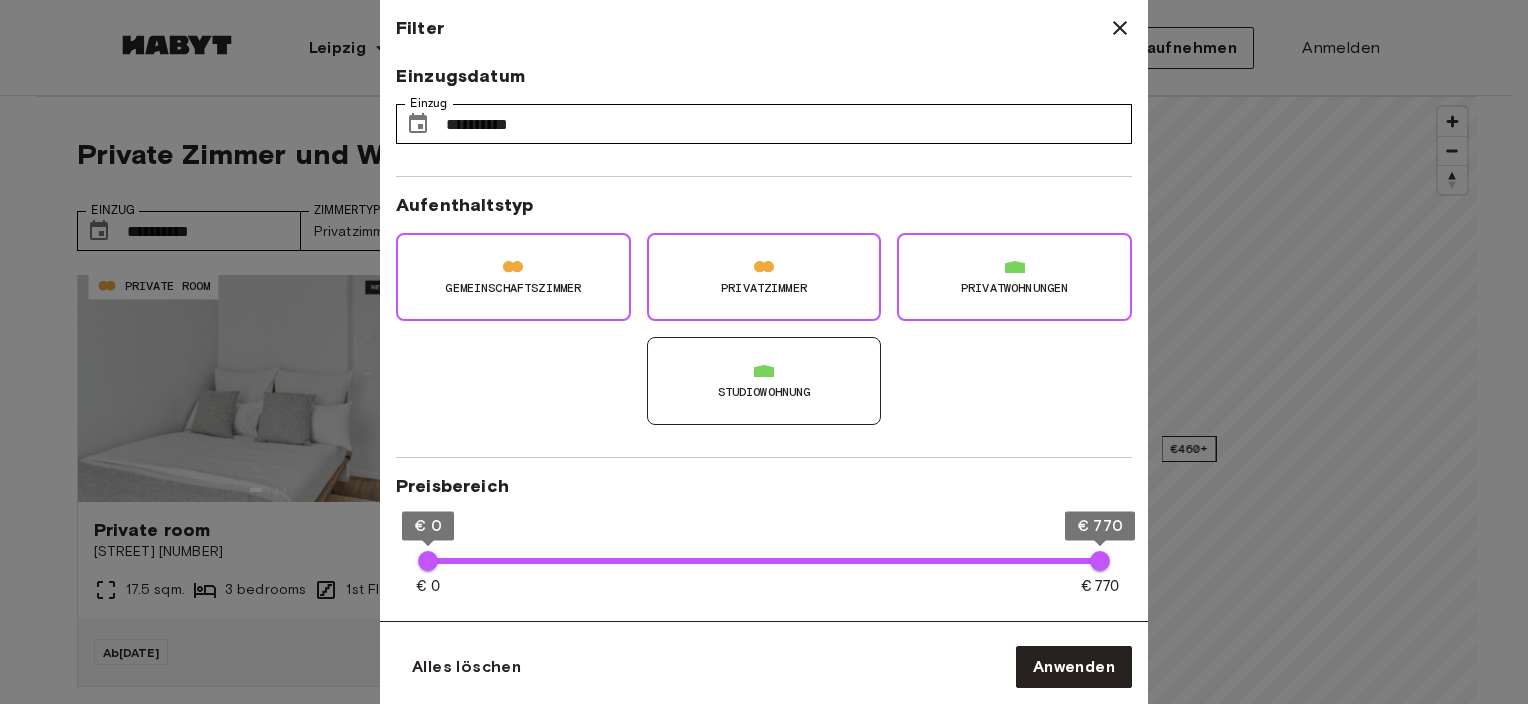 click on "Privatwohnungen" at bounding box center [1014, 288] 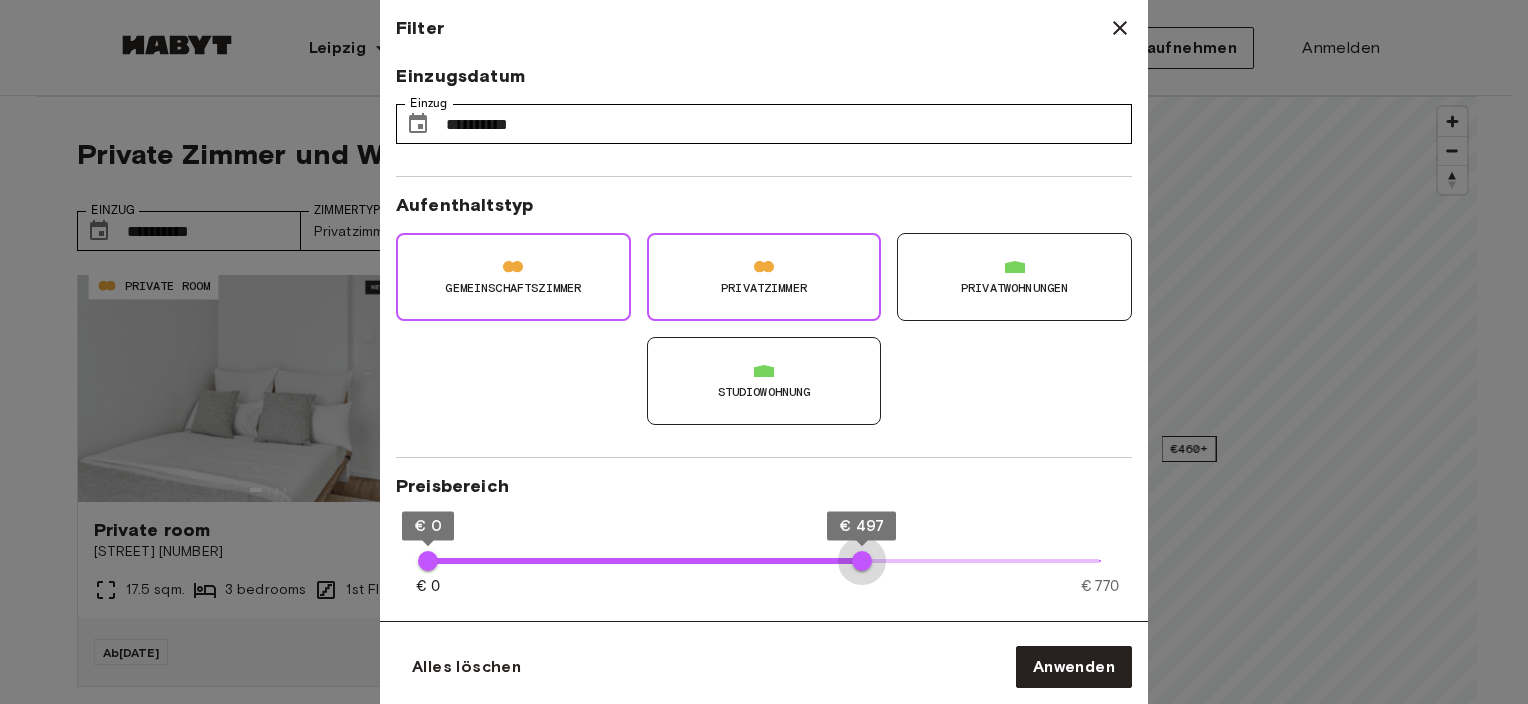 type on "***" 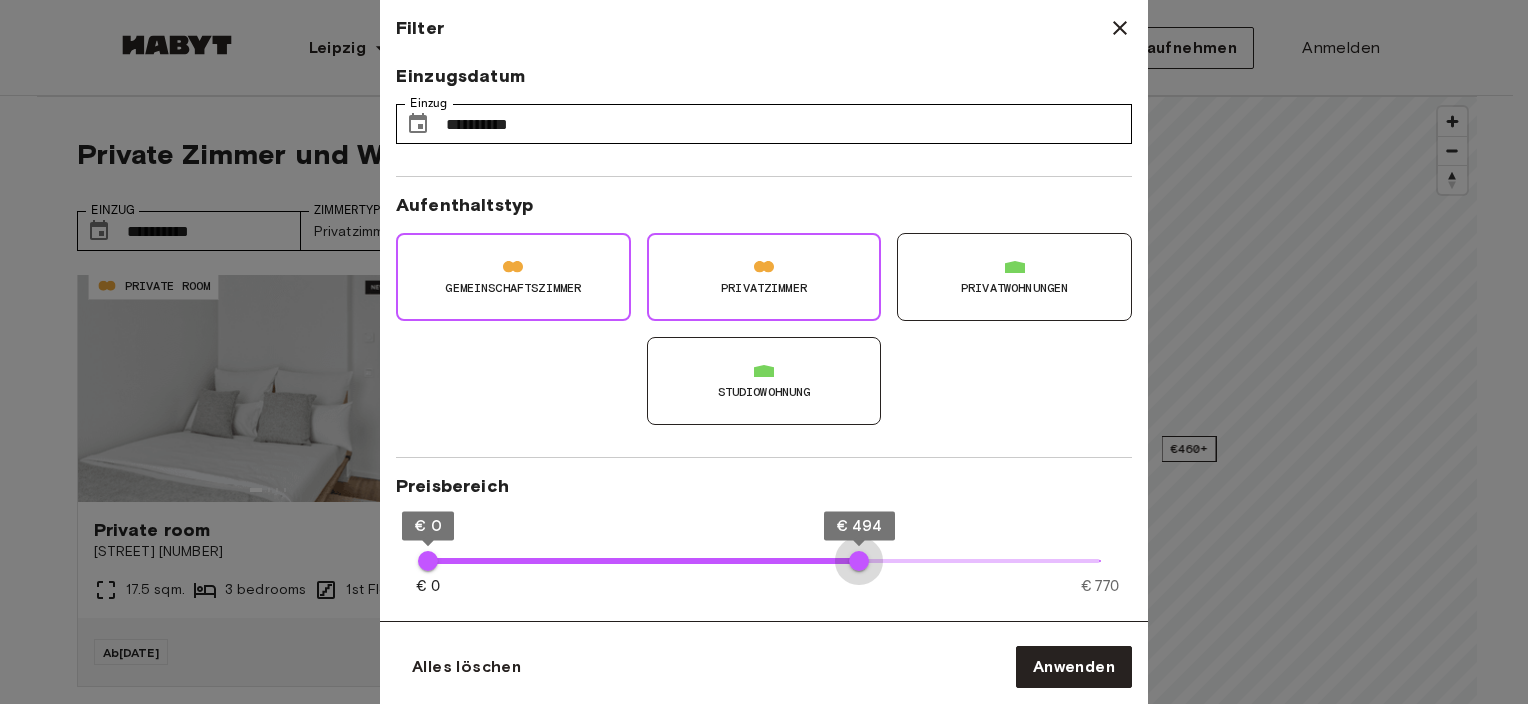 drag, startPoint x: 1101, startPoint y: 569, endPoint x: 859, endPoint y: 566, distance: 242.0186 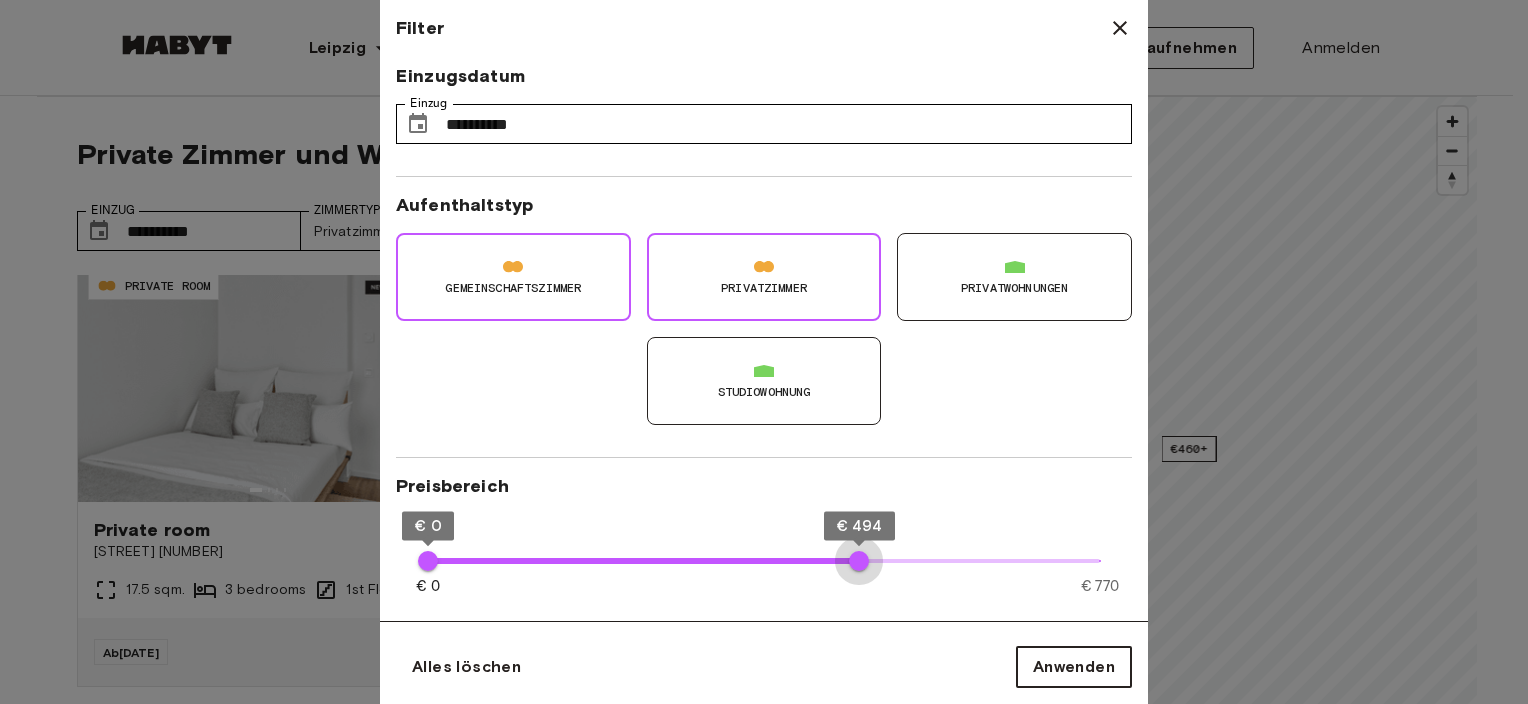 type on "***" 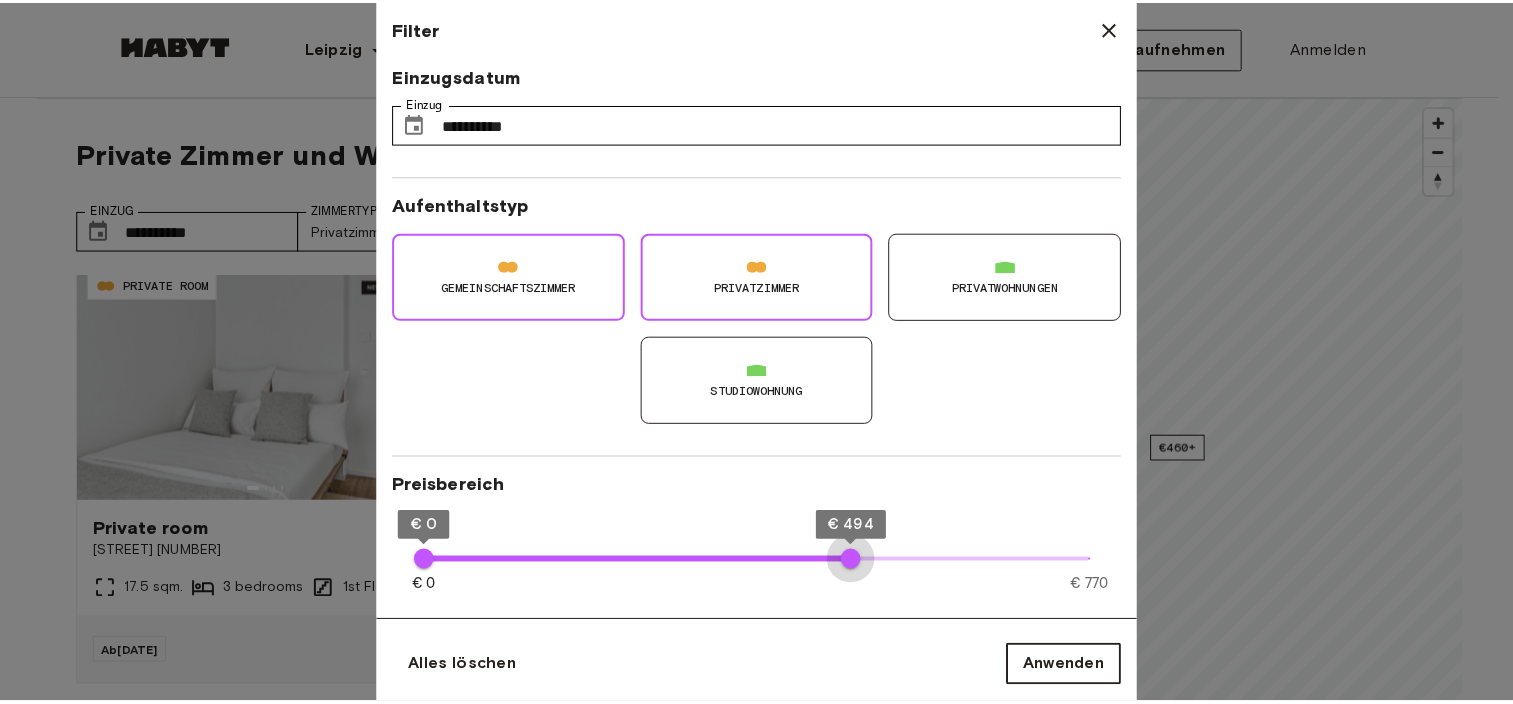 scroll, scrollTop: 0, scrollLeft: 0, axis: both 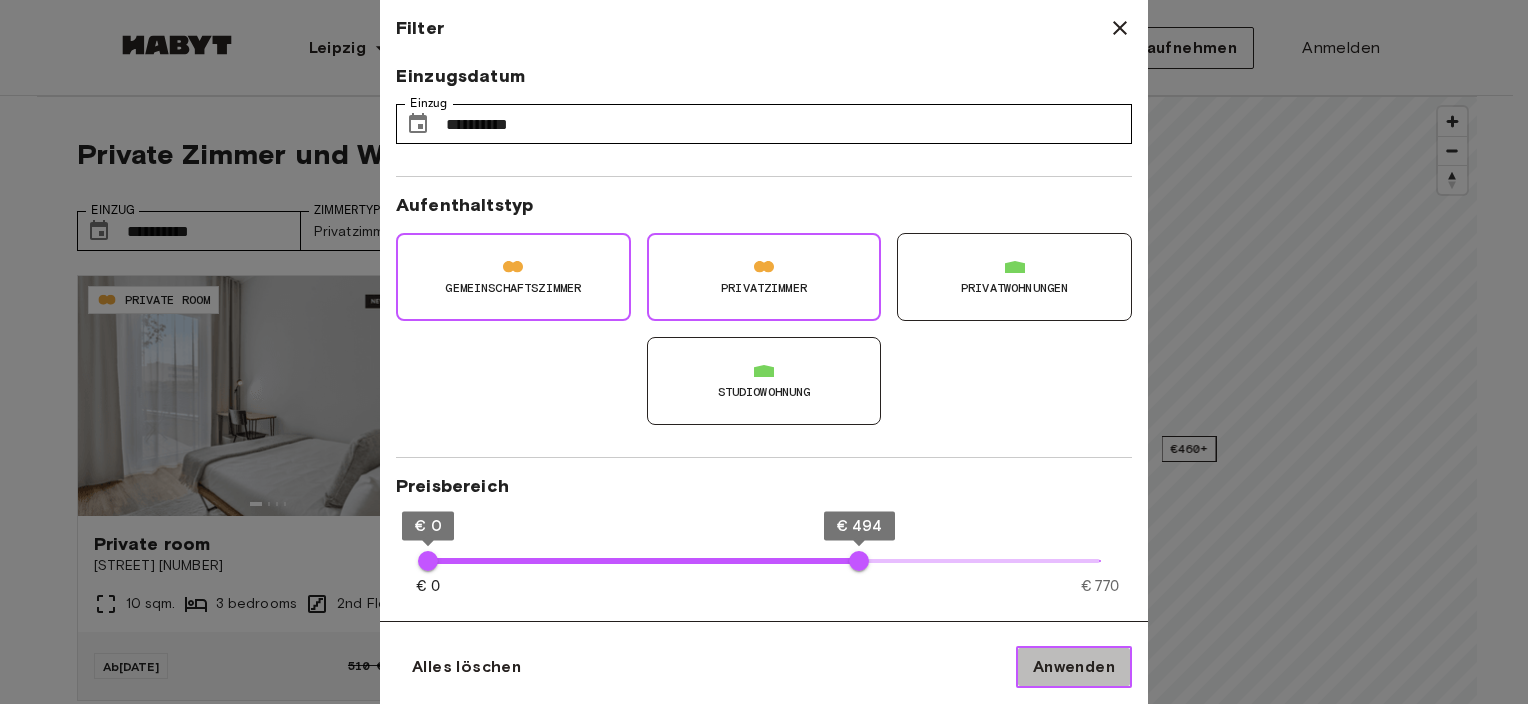 click on "Anwenden" at bounding box center (1074, 667) 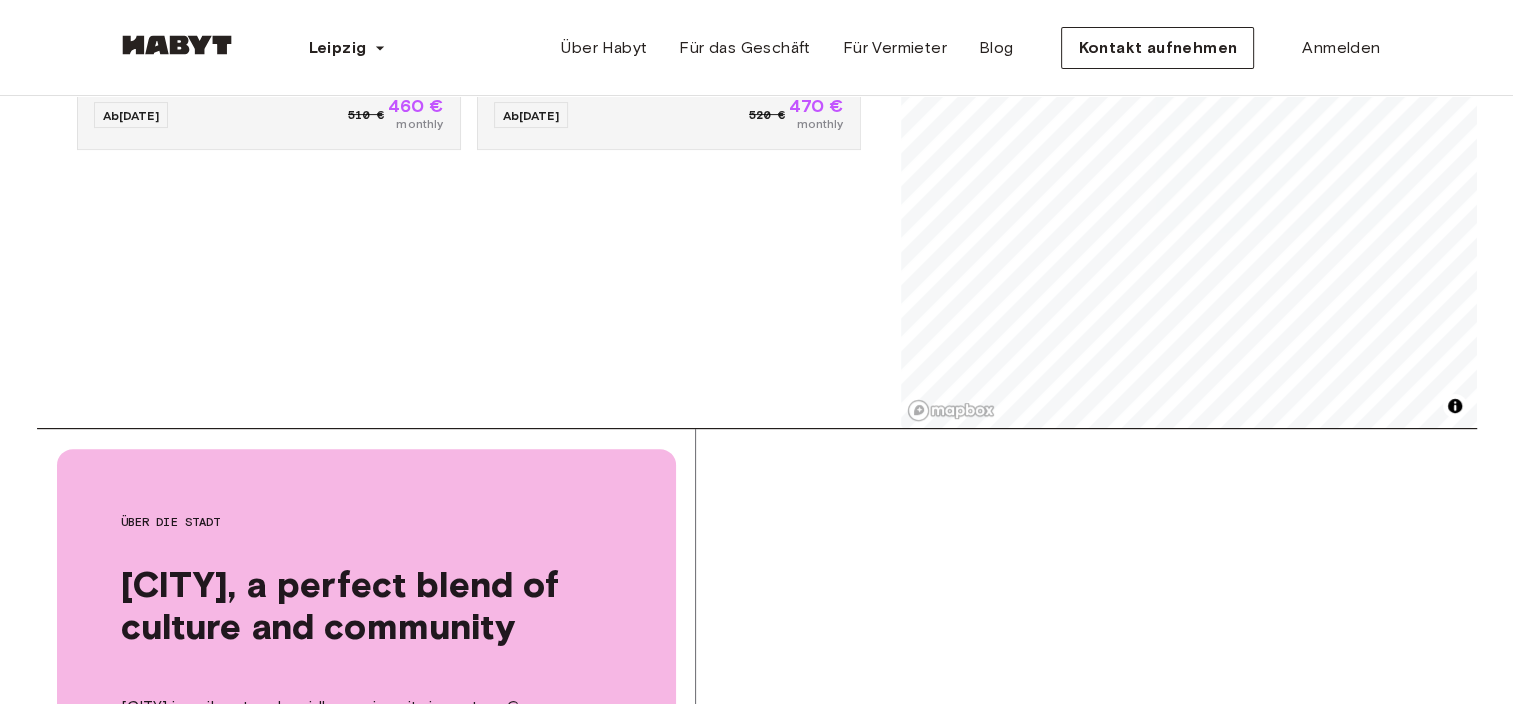 scroll, scrollTop: 293, scrollLeft: 0, axis: vertical 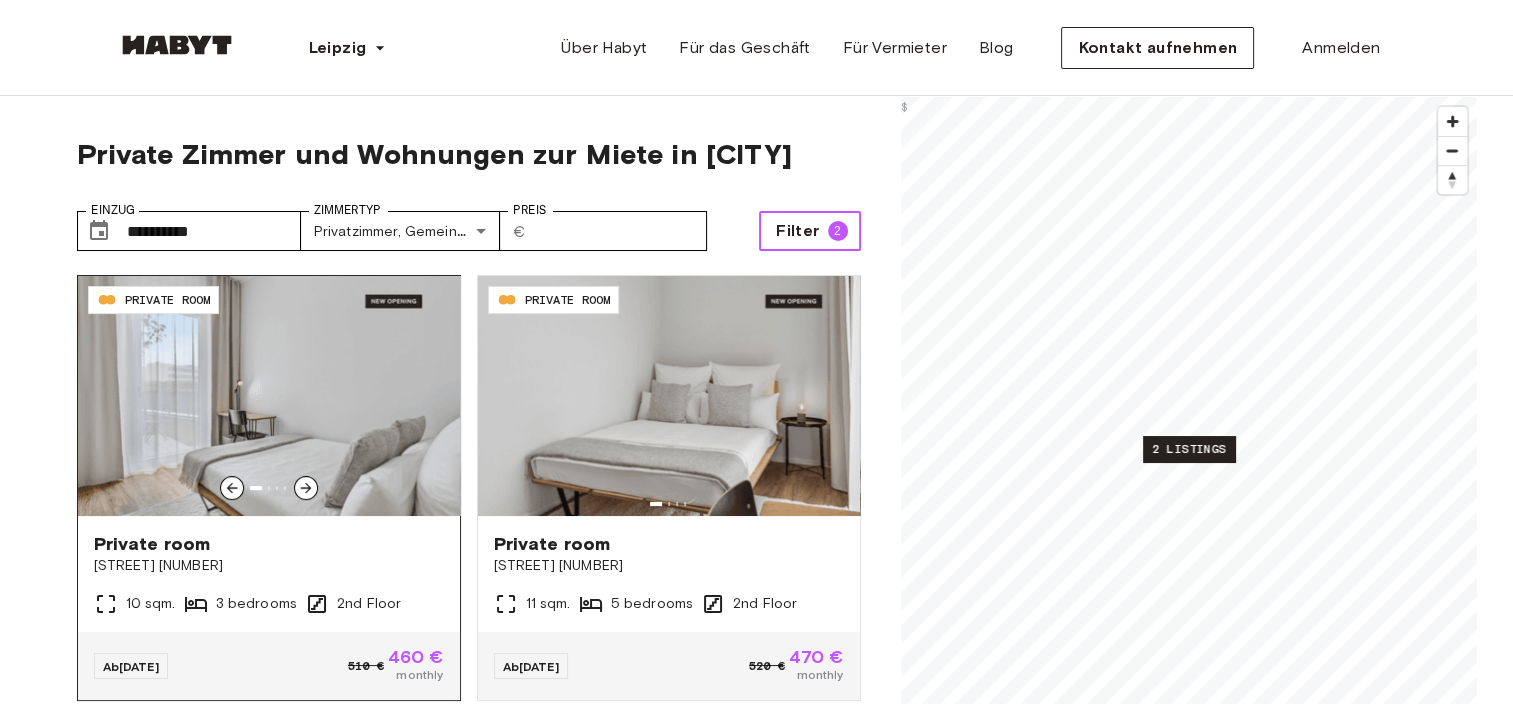 click at bounding box center (269, 396) 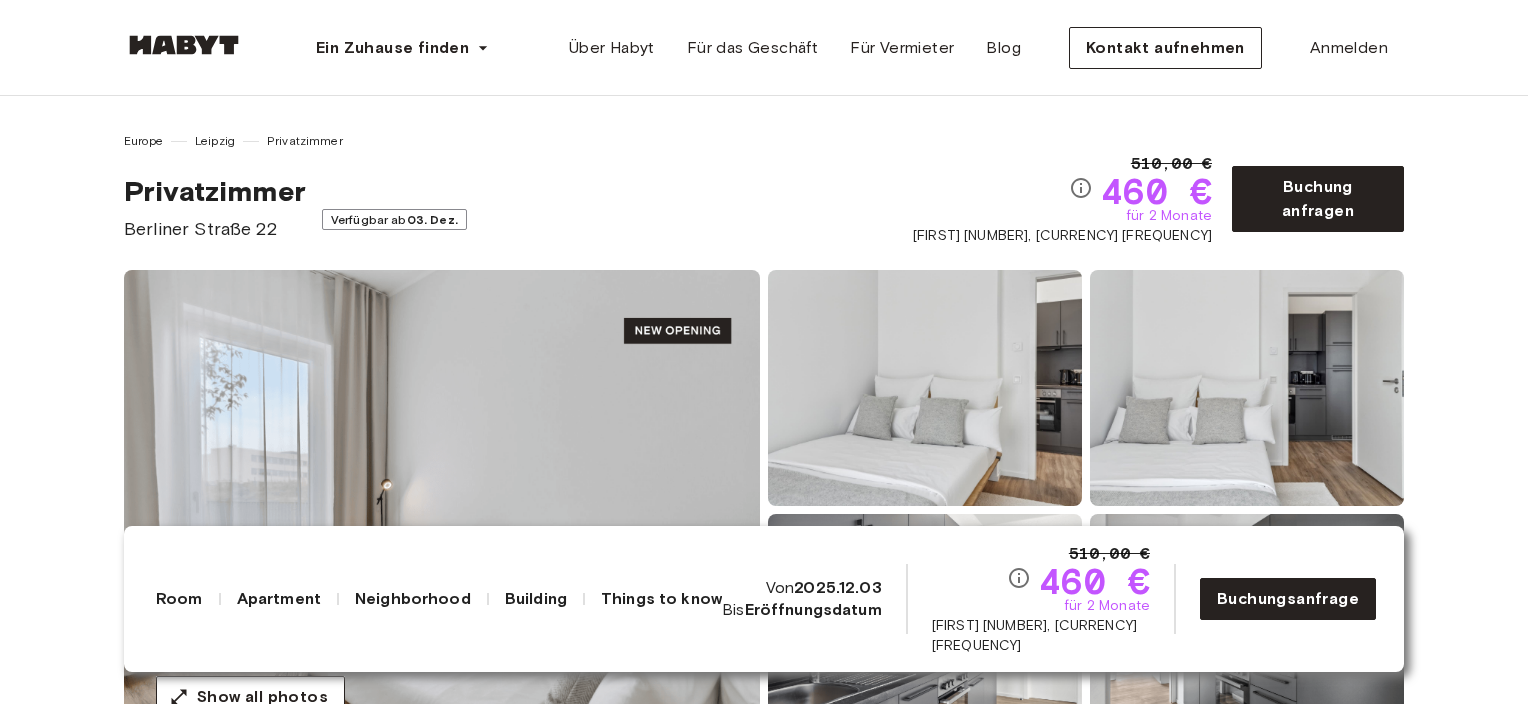 scroll, scrollTop: 0, scrollLeft: 0, axis: both 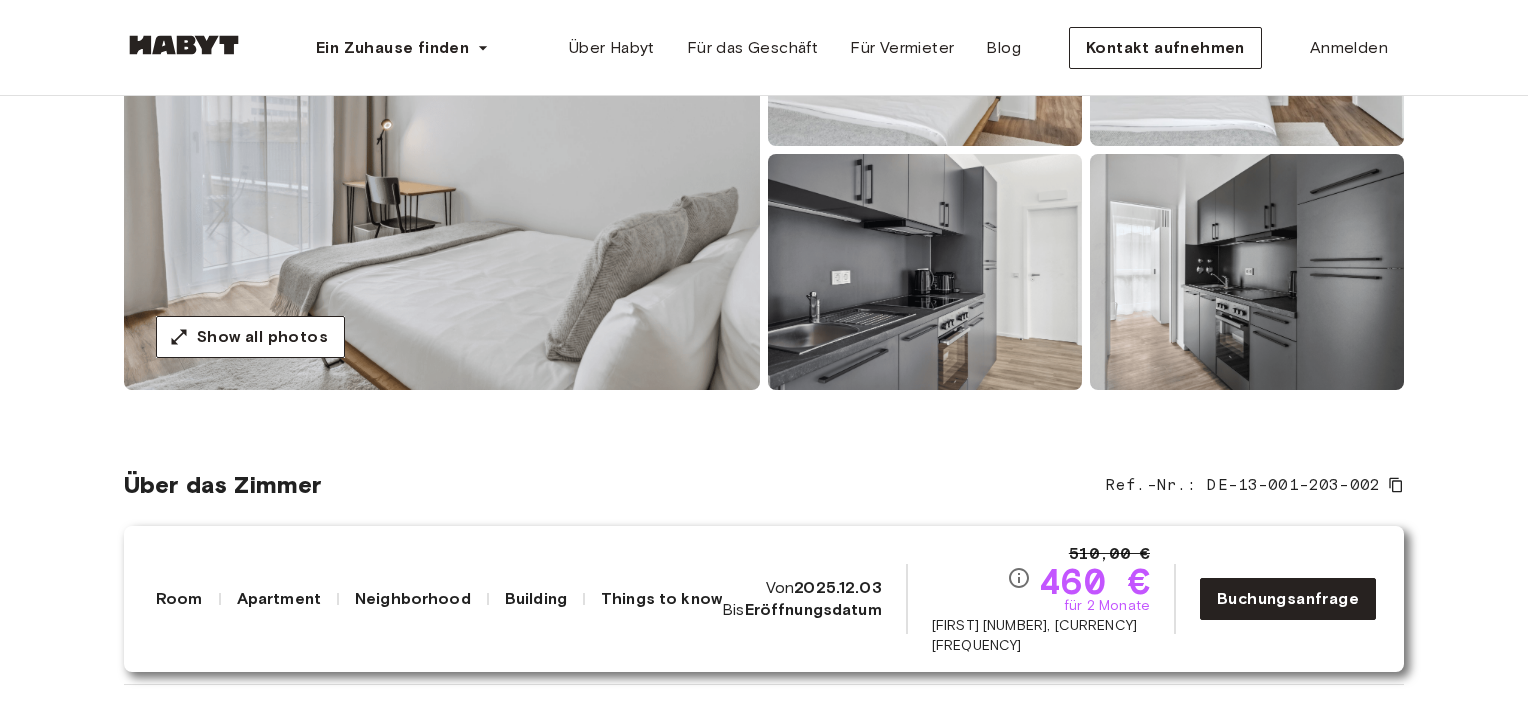 click at bounding box center [925, 272] 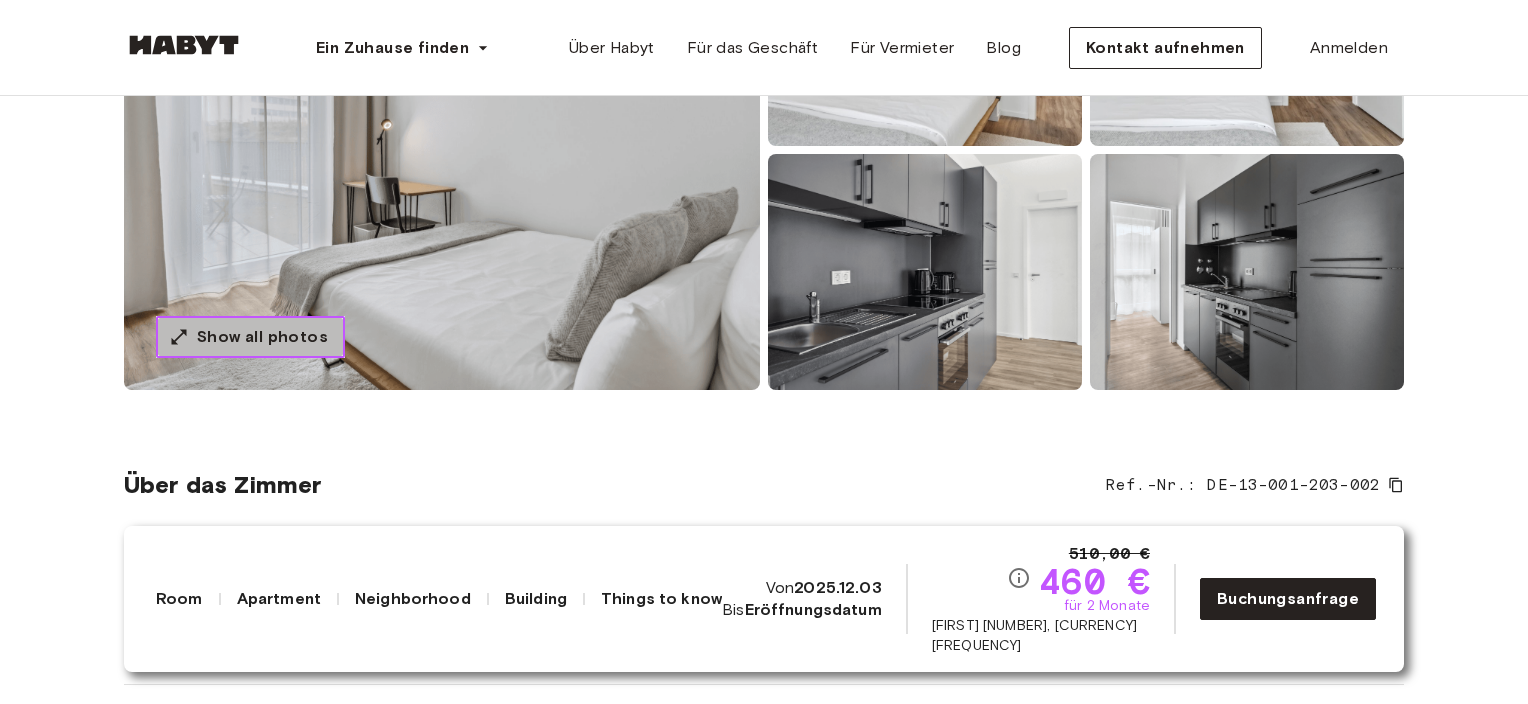 click on "Show all photos" at bounding box center [262, 337] 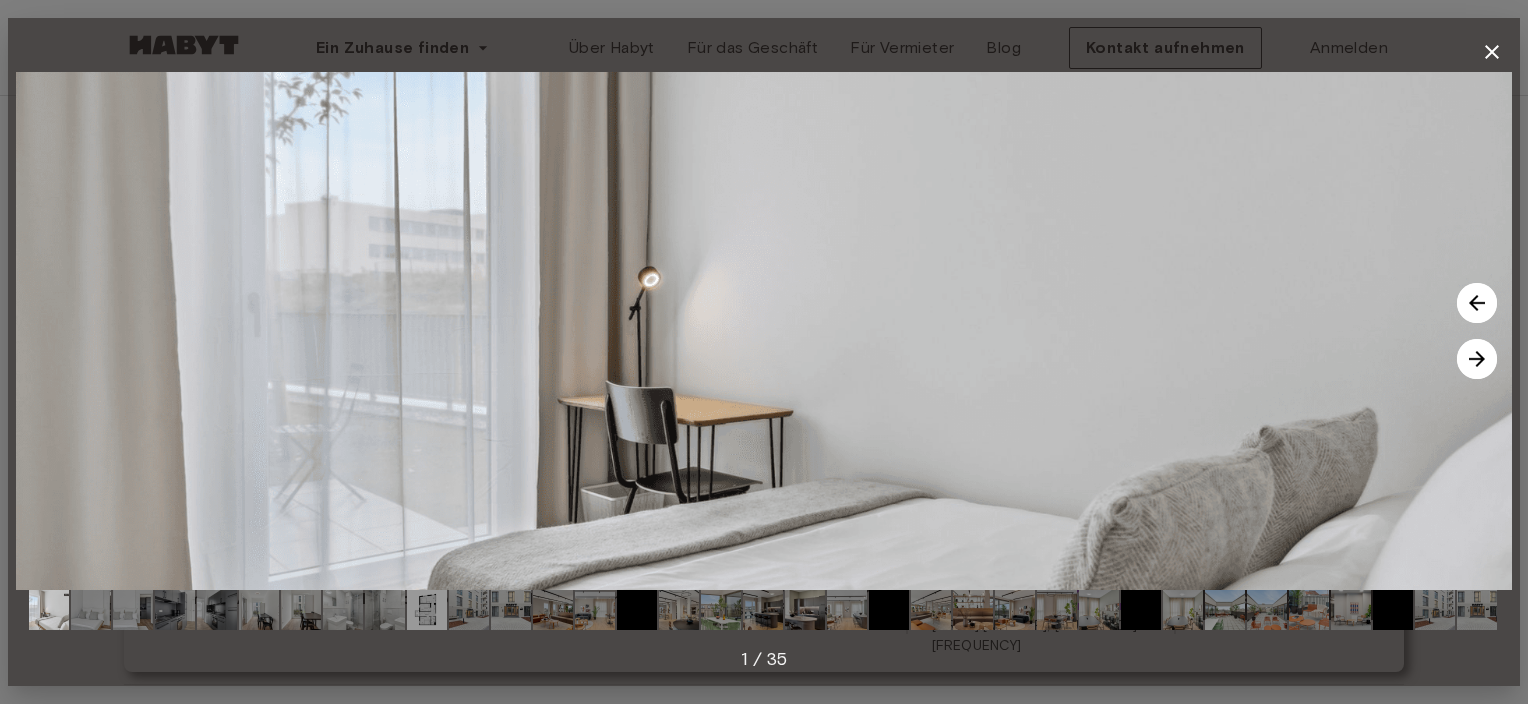 click at bounding box center (1477, 359) 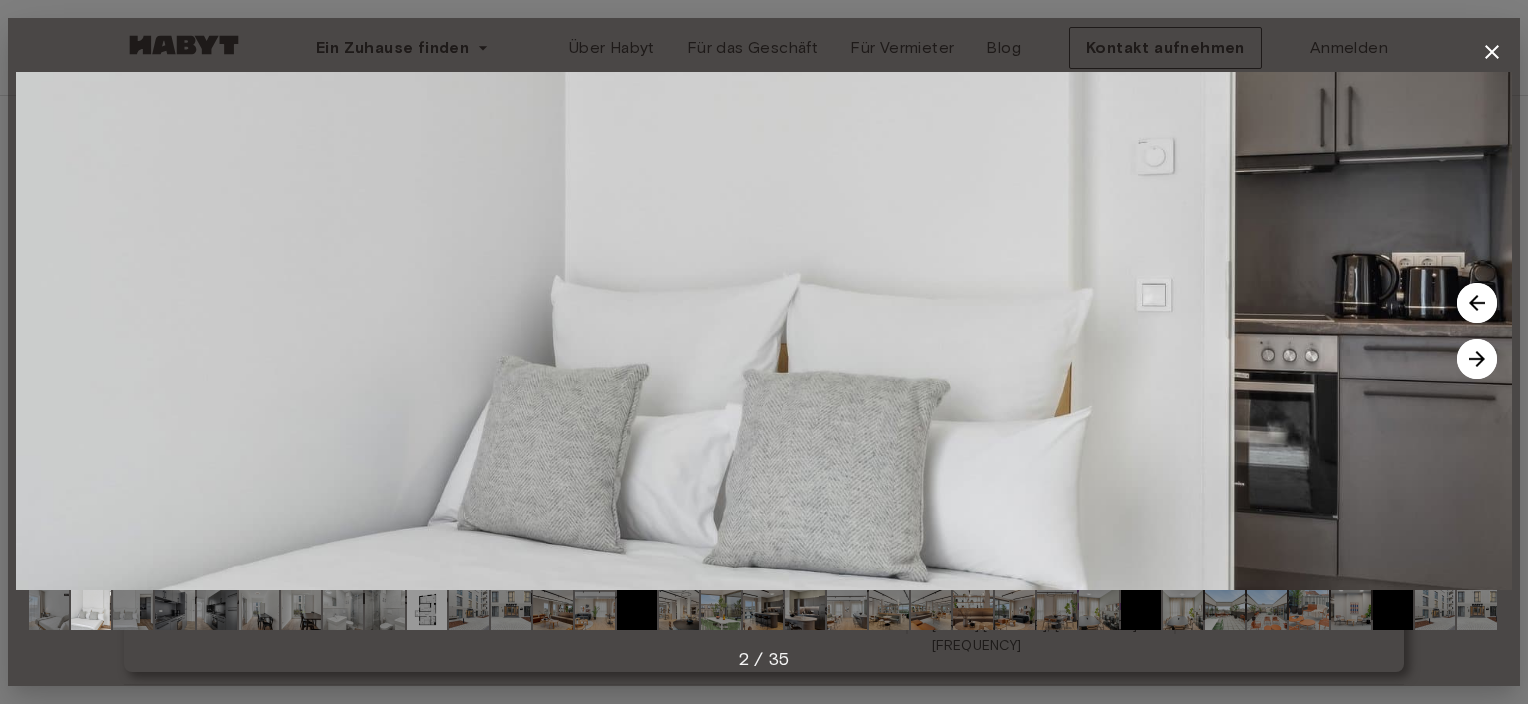 click at bounding box center (1477, 359) 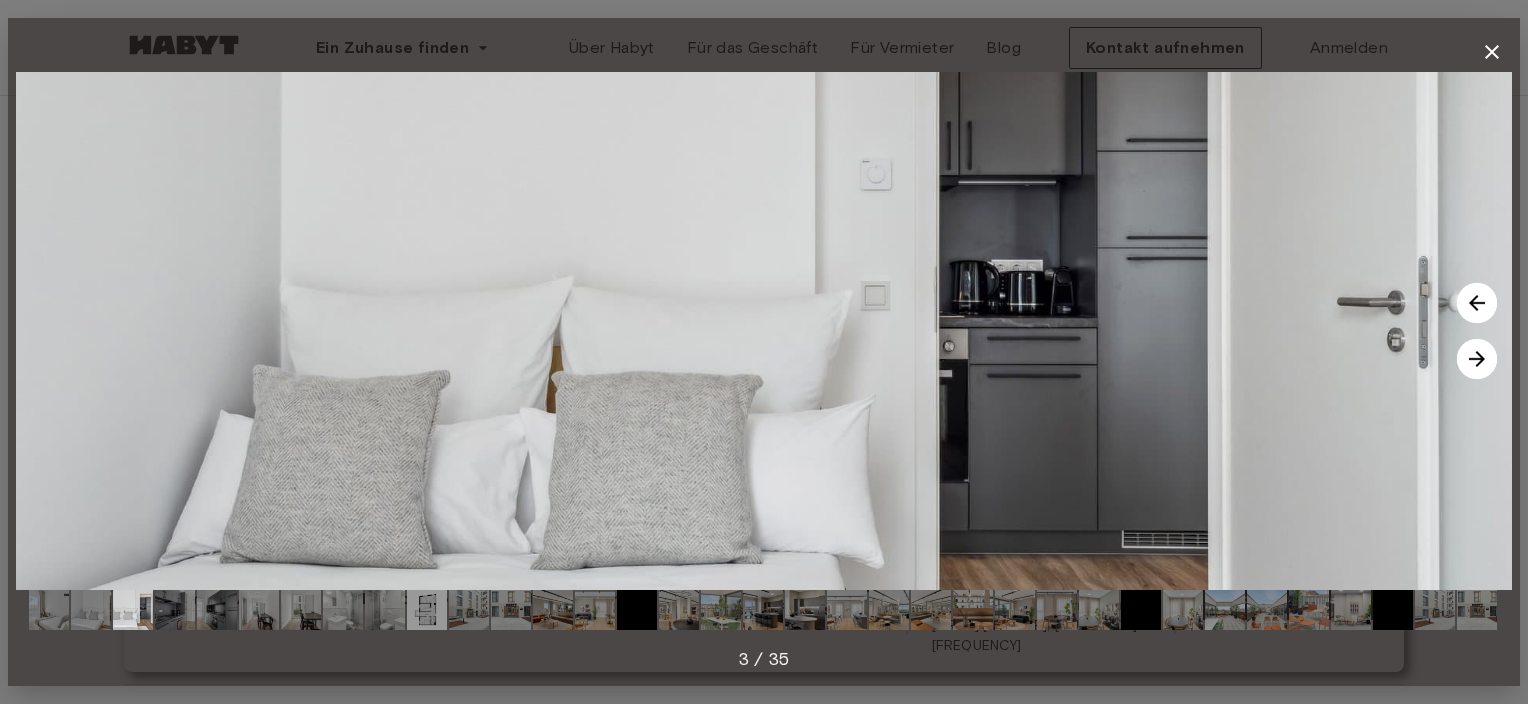 click at bounding box center [764, 331] 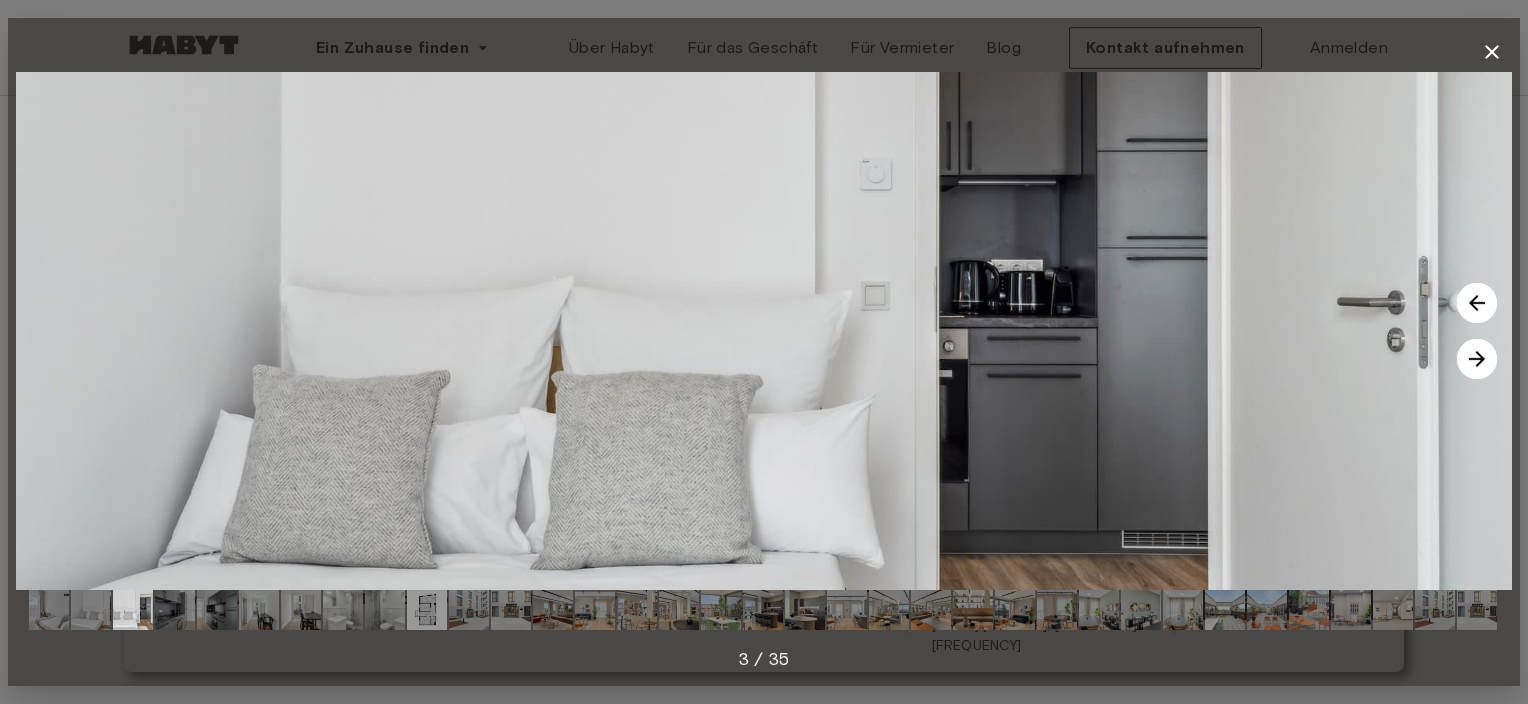 click at bounding box center (1477, 359) 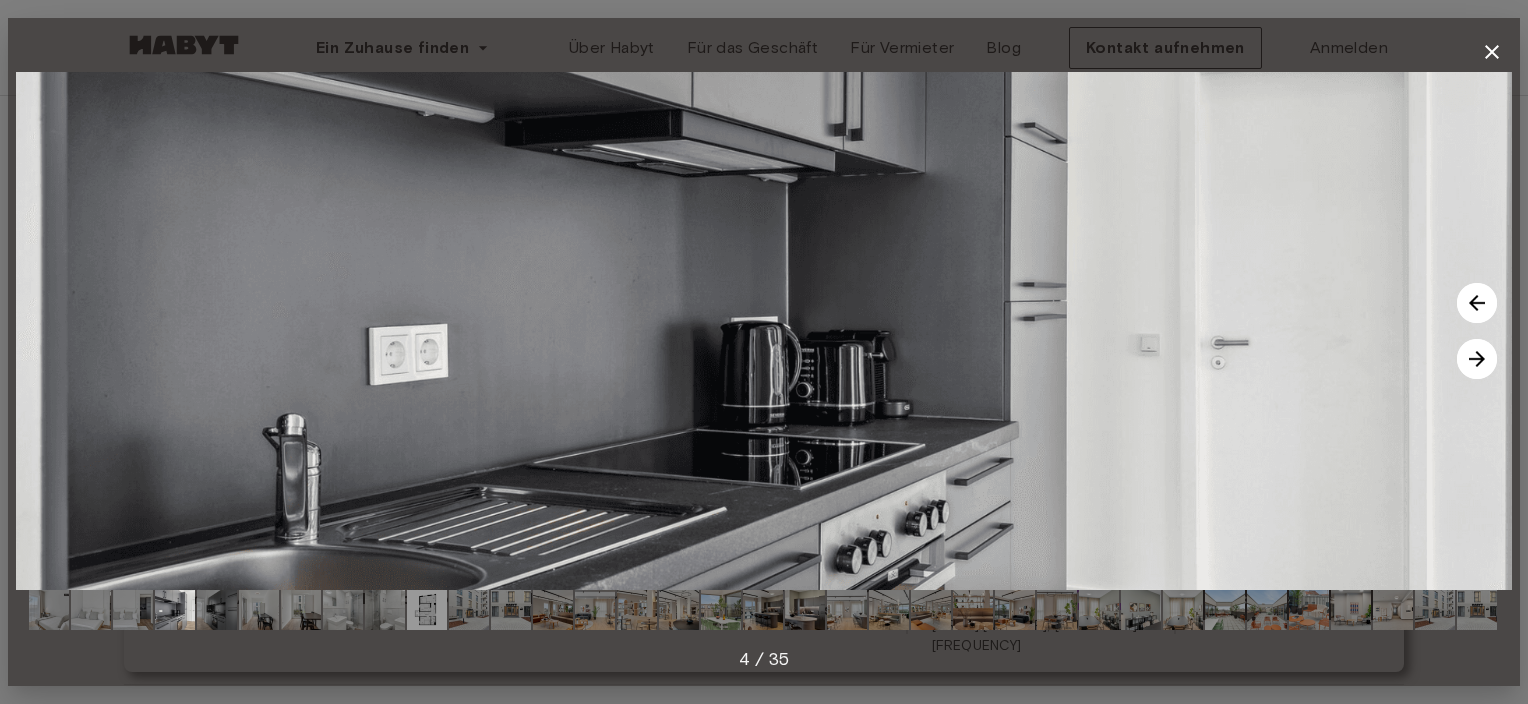click at bounding box center (1477, 359) 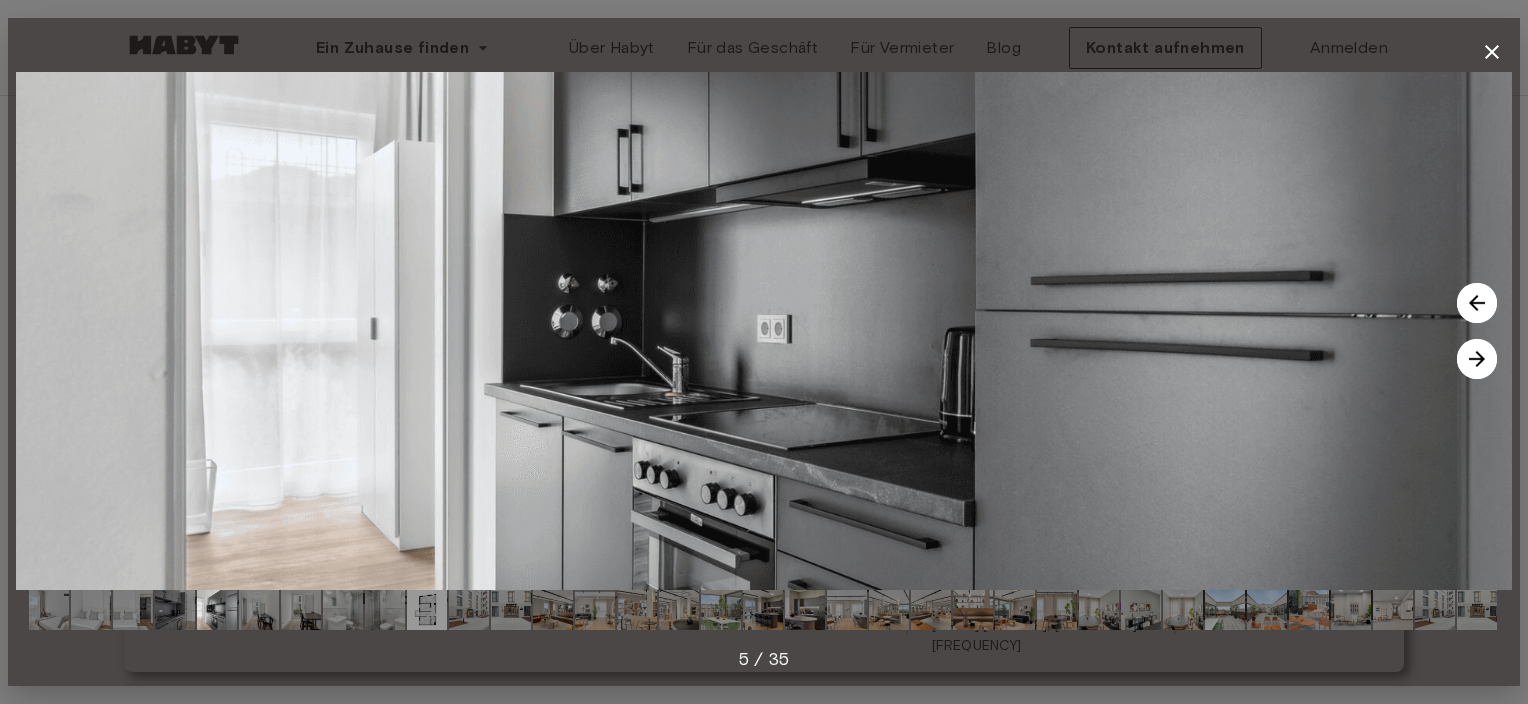 click at bounding box center (1477, 359) 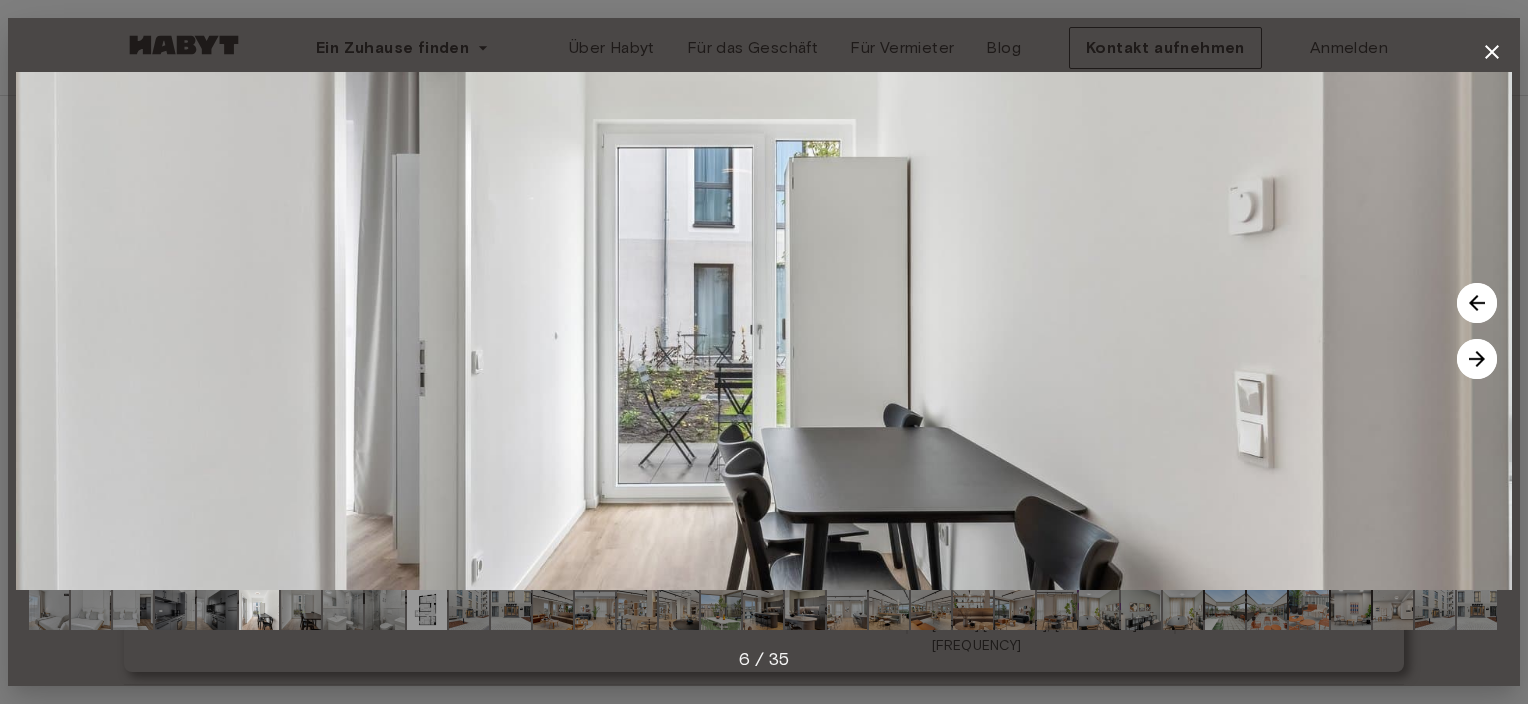 click at bounding box center (1477, 359) 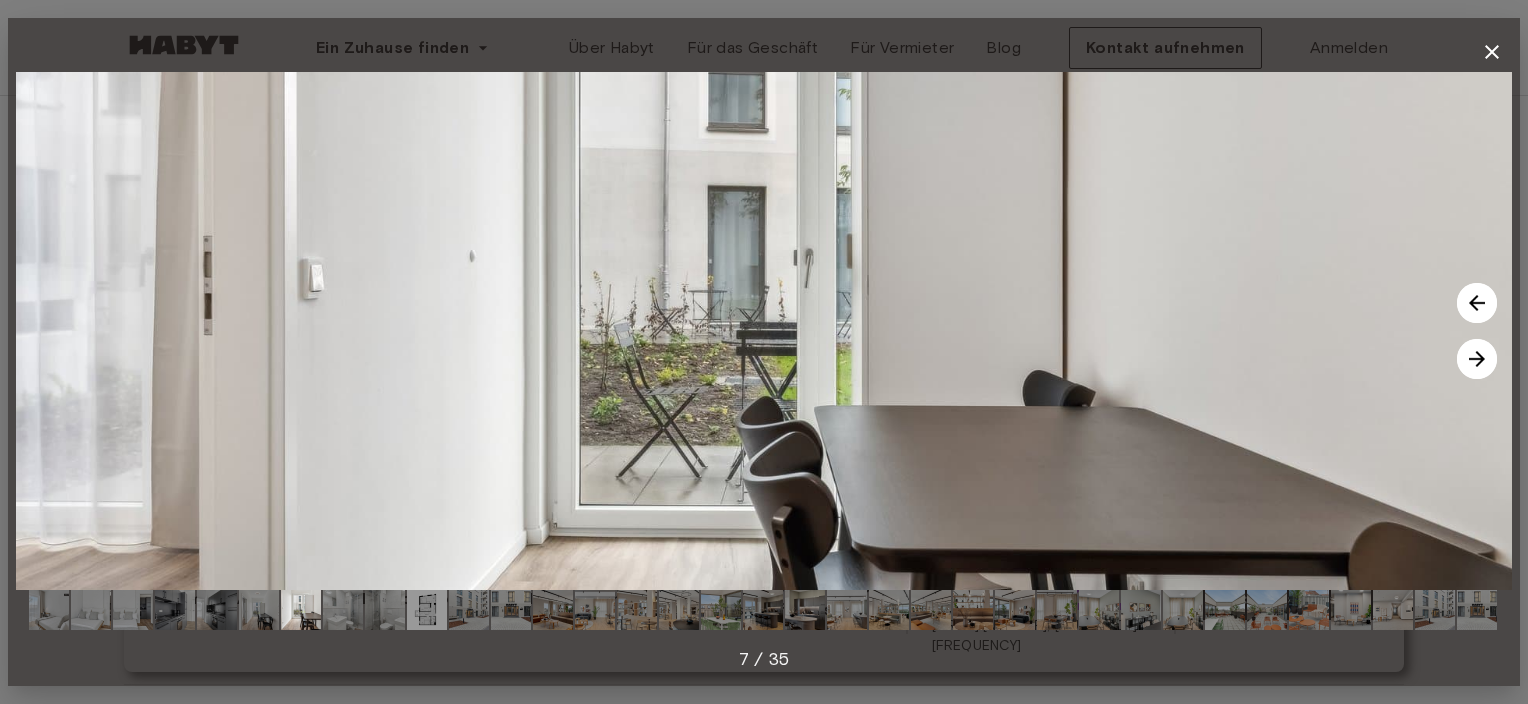 click at bounding box center (1477, 359) 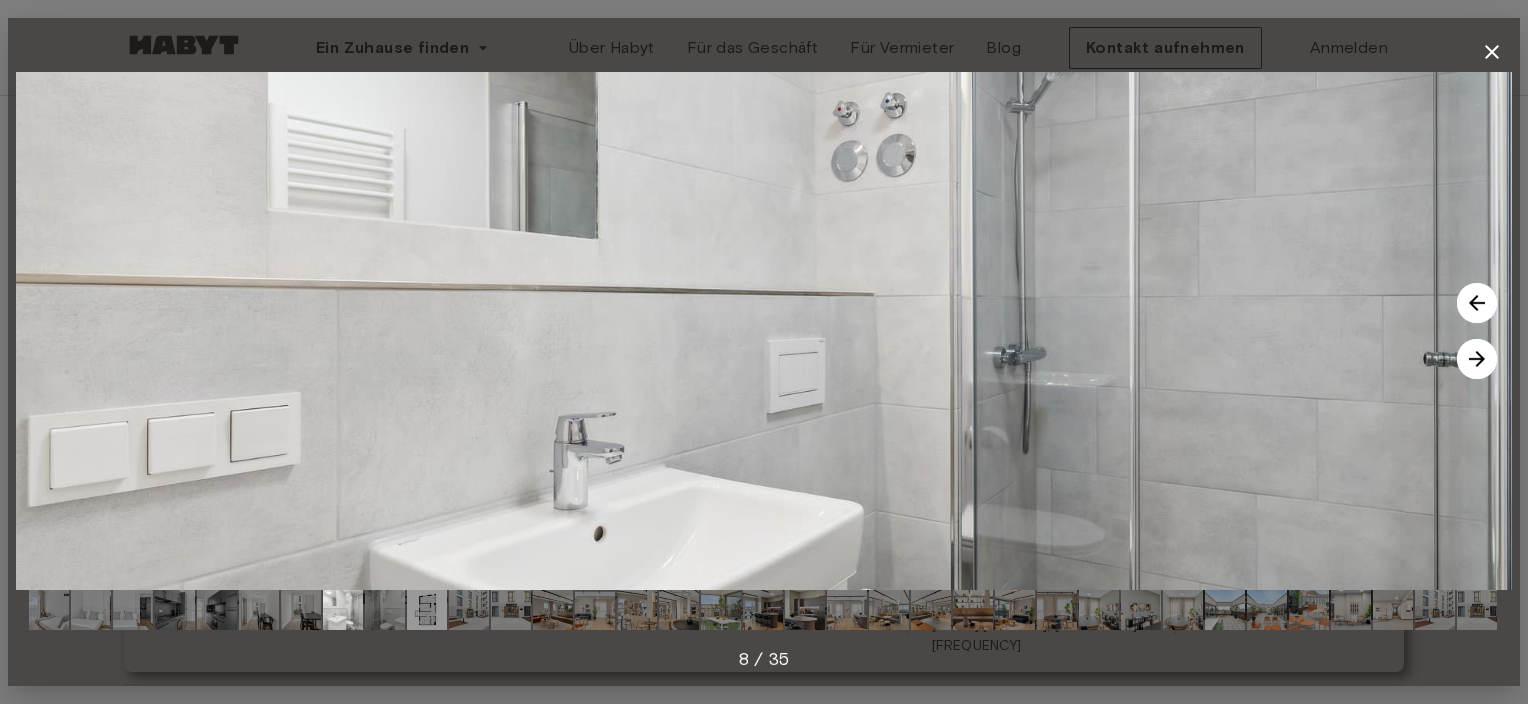 click at bounding box center (1477, 359) 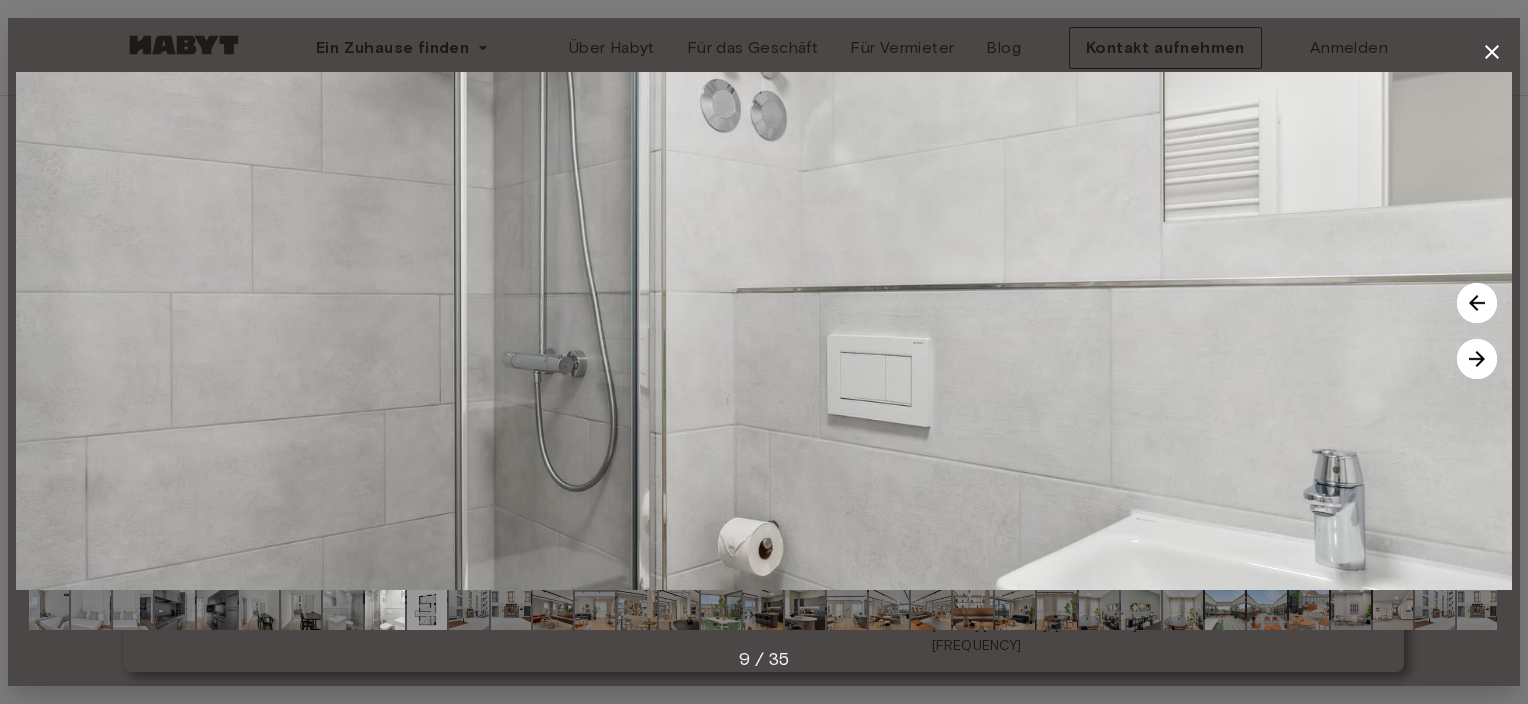 click at bounding box center (1477, 359) 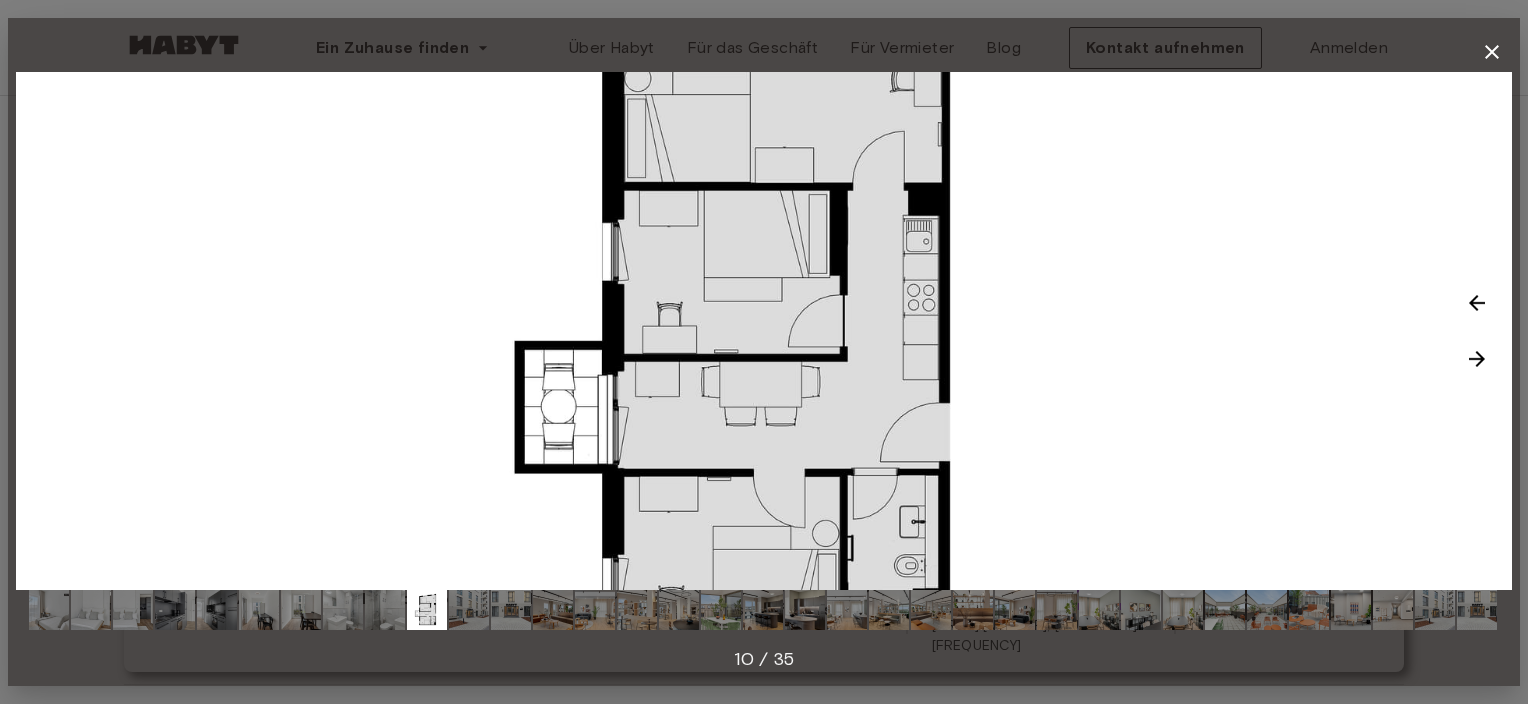 click at bounding box center [1477, 359] 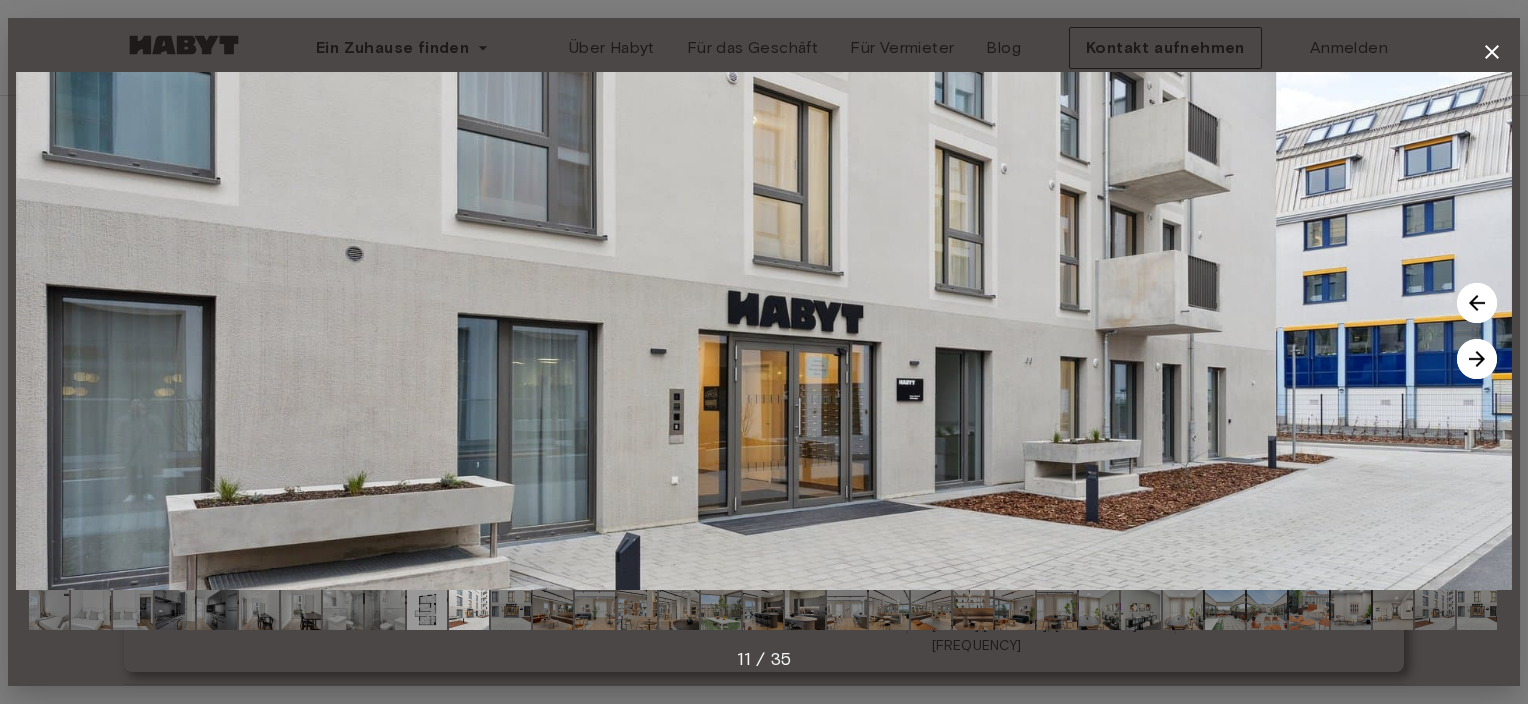 click at bounding box center [1477, 359] 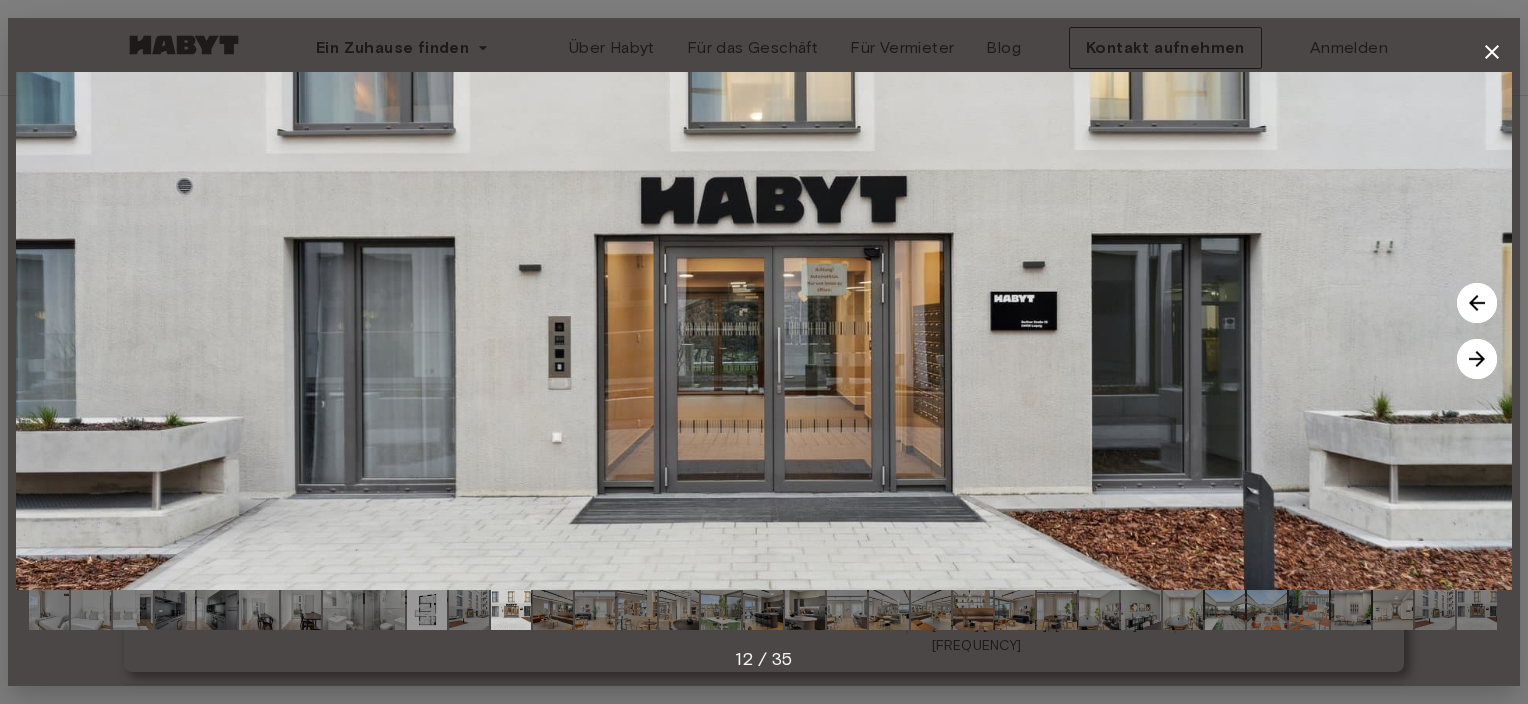 click at bounding box center [1477, 359] 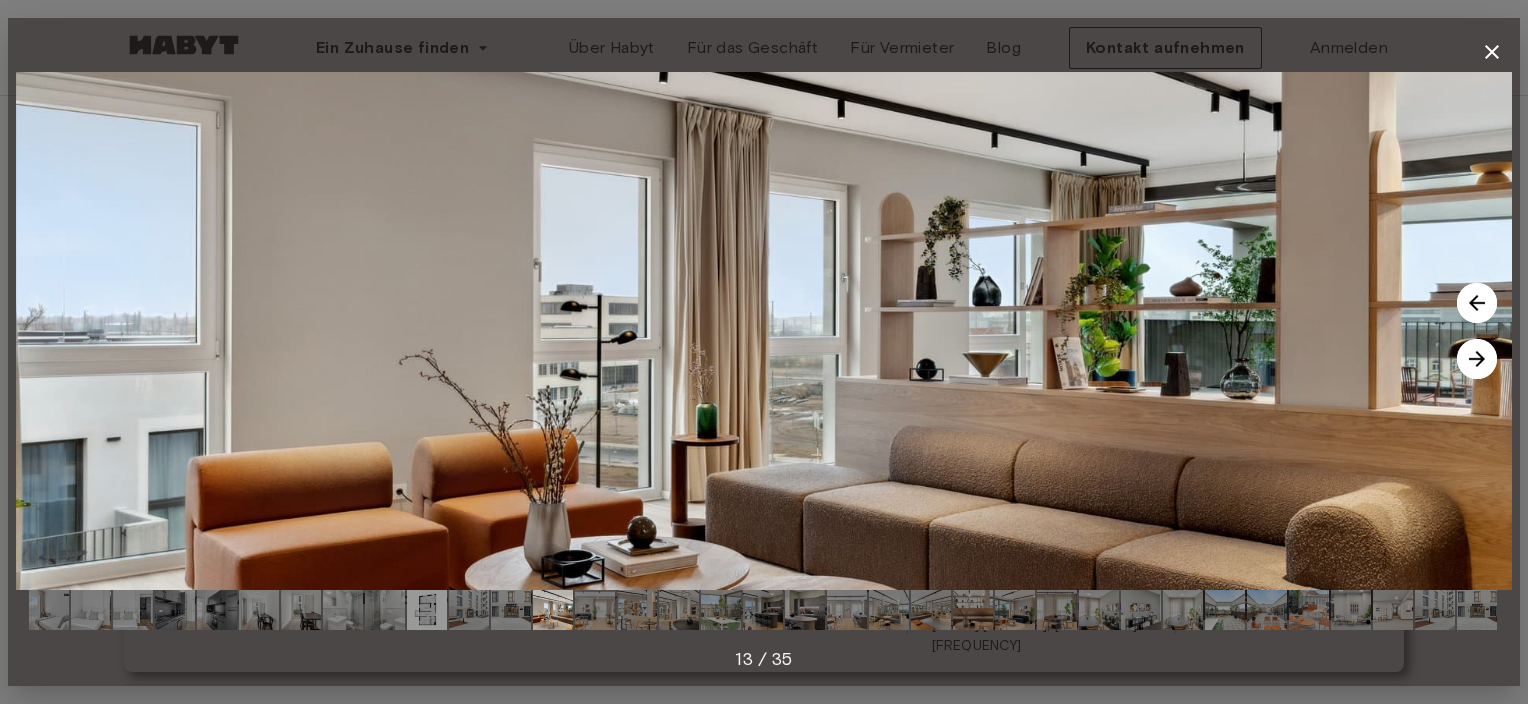 click at bounding box center (1477, 359) 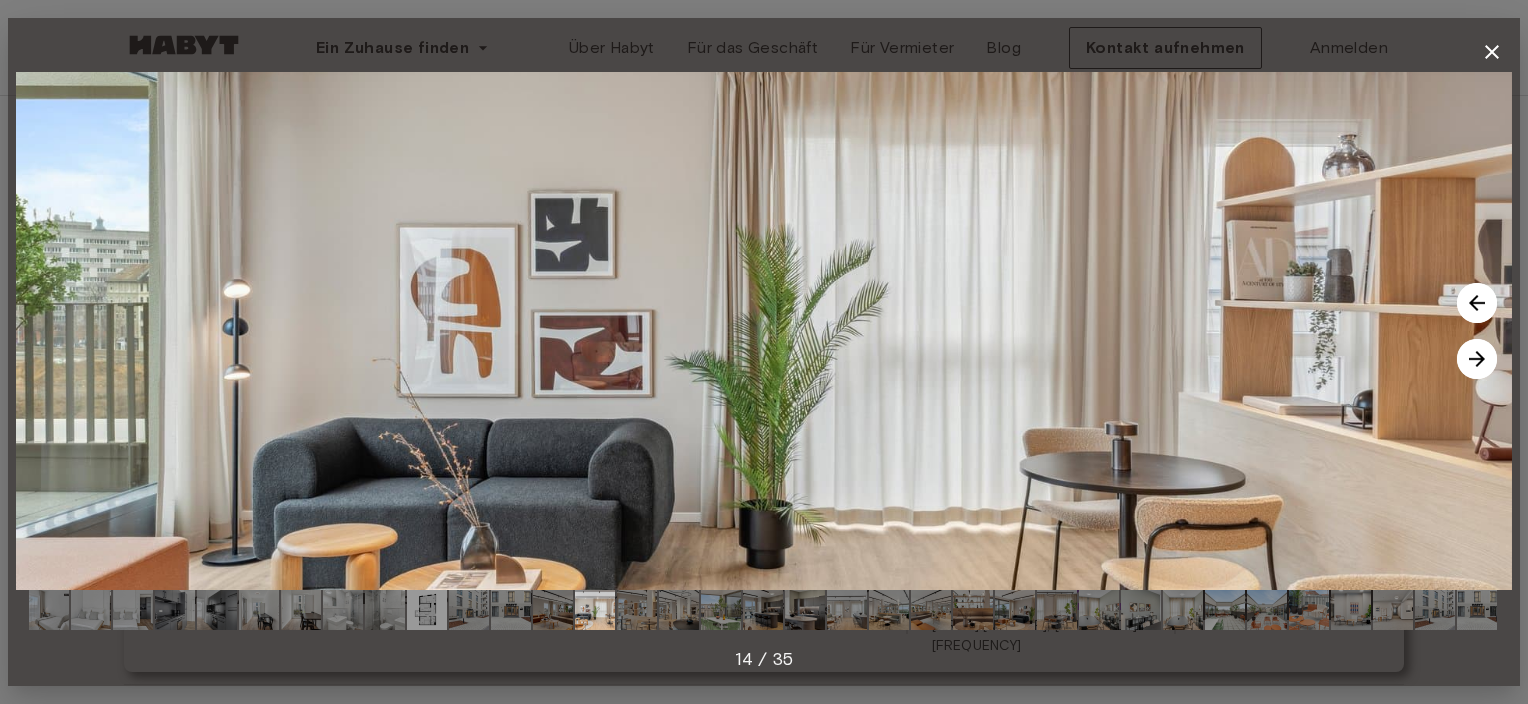 click at bounding box center (1477, 359) 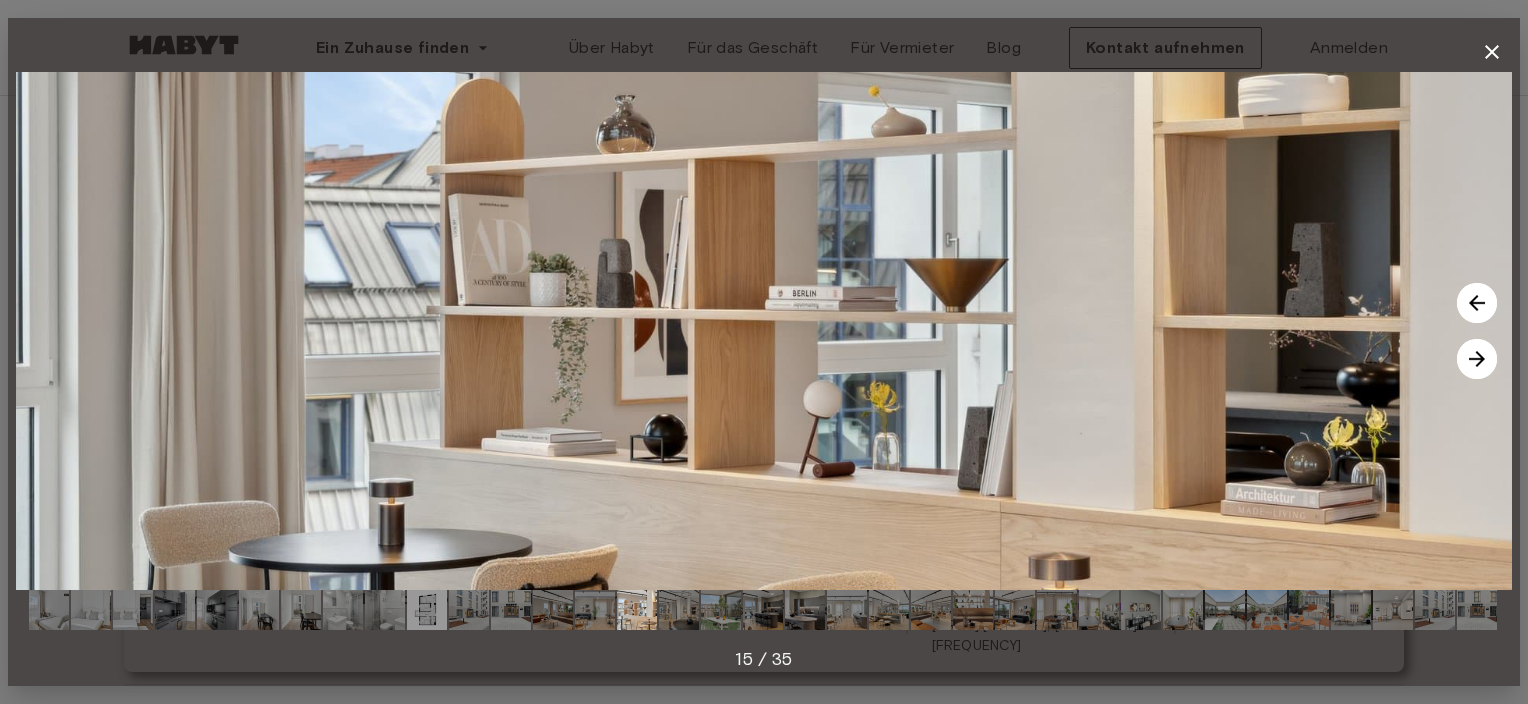 click at bounding box center [1477, 359] 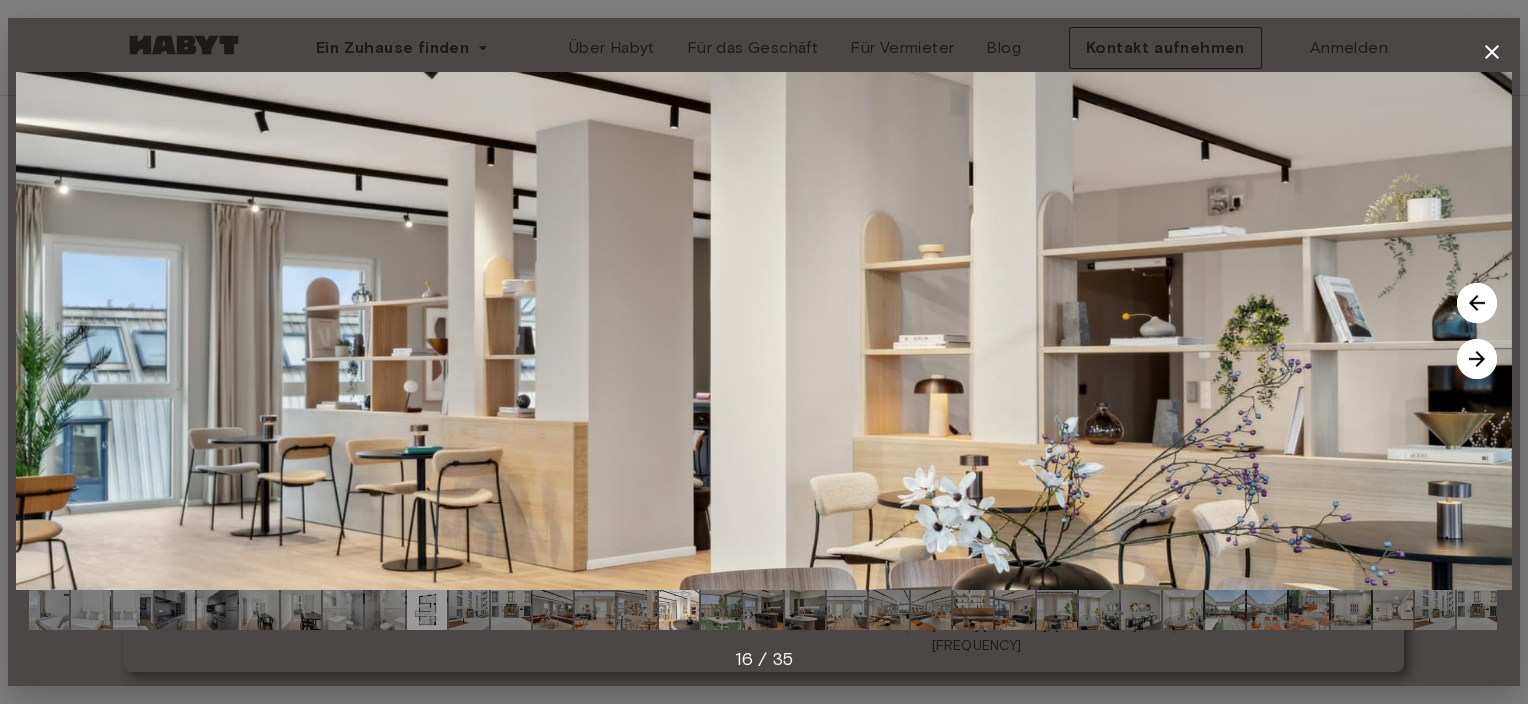 click at bounding box center [1477, 359] 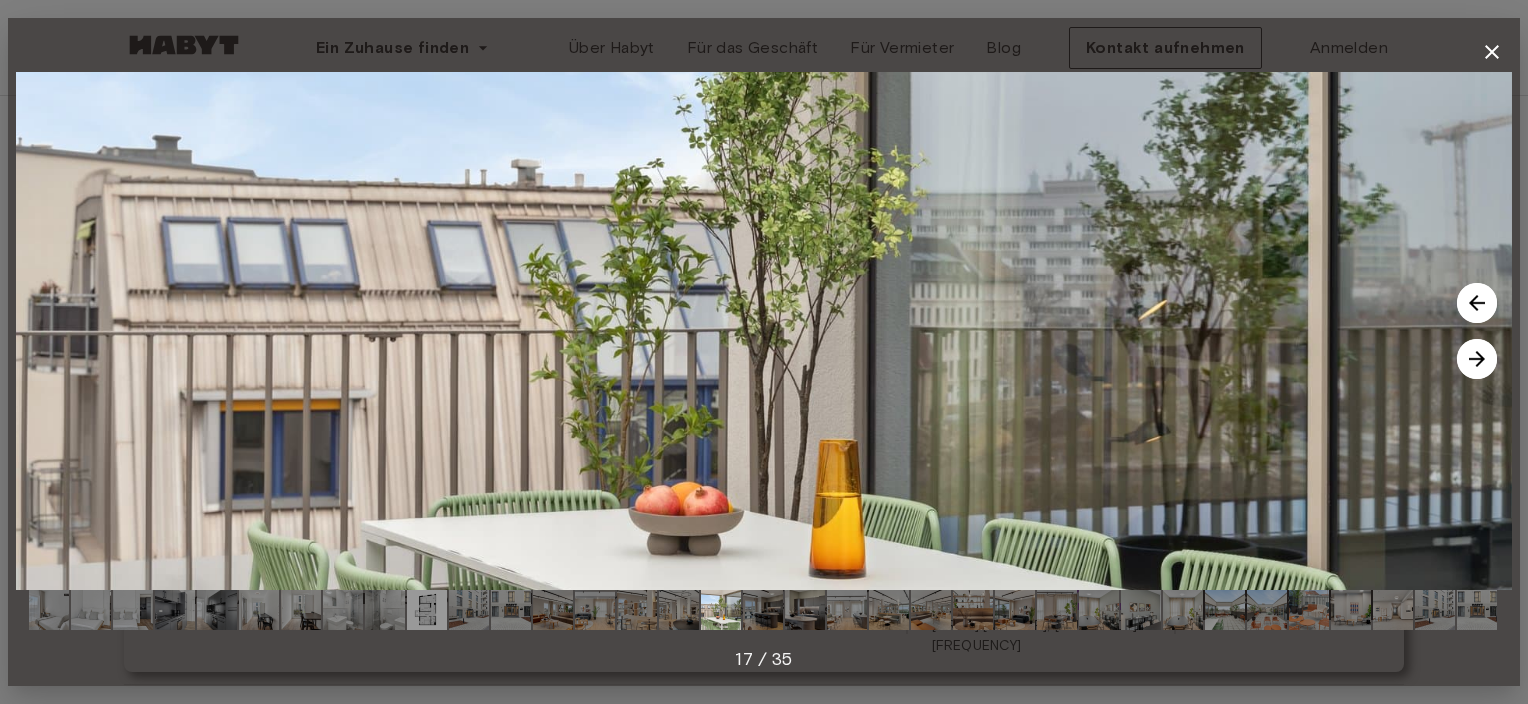 click at bounding box center (1477, 359) 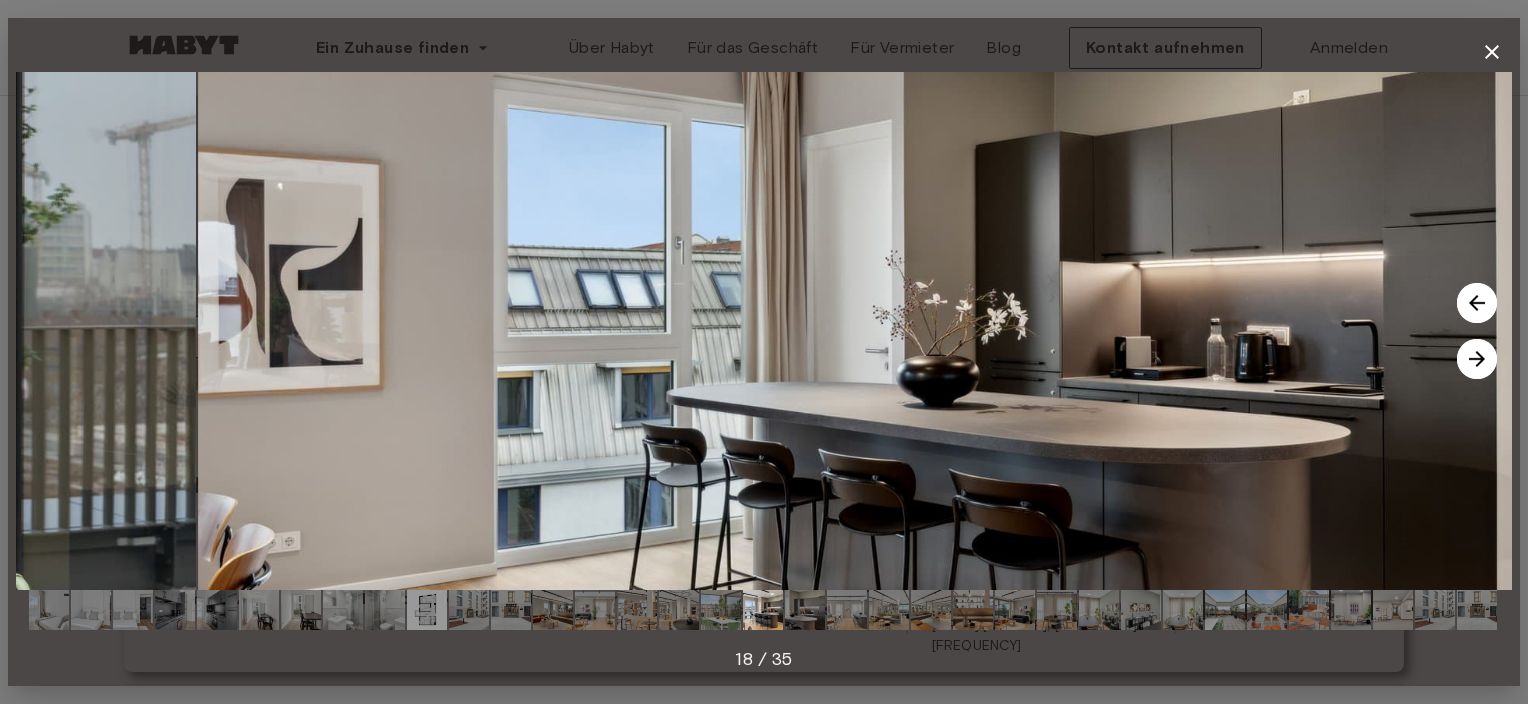 click at bounding box center [1477, 359] 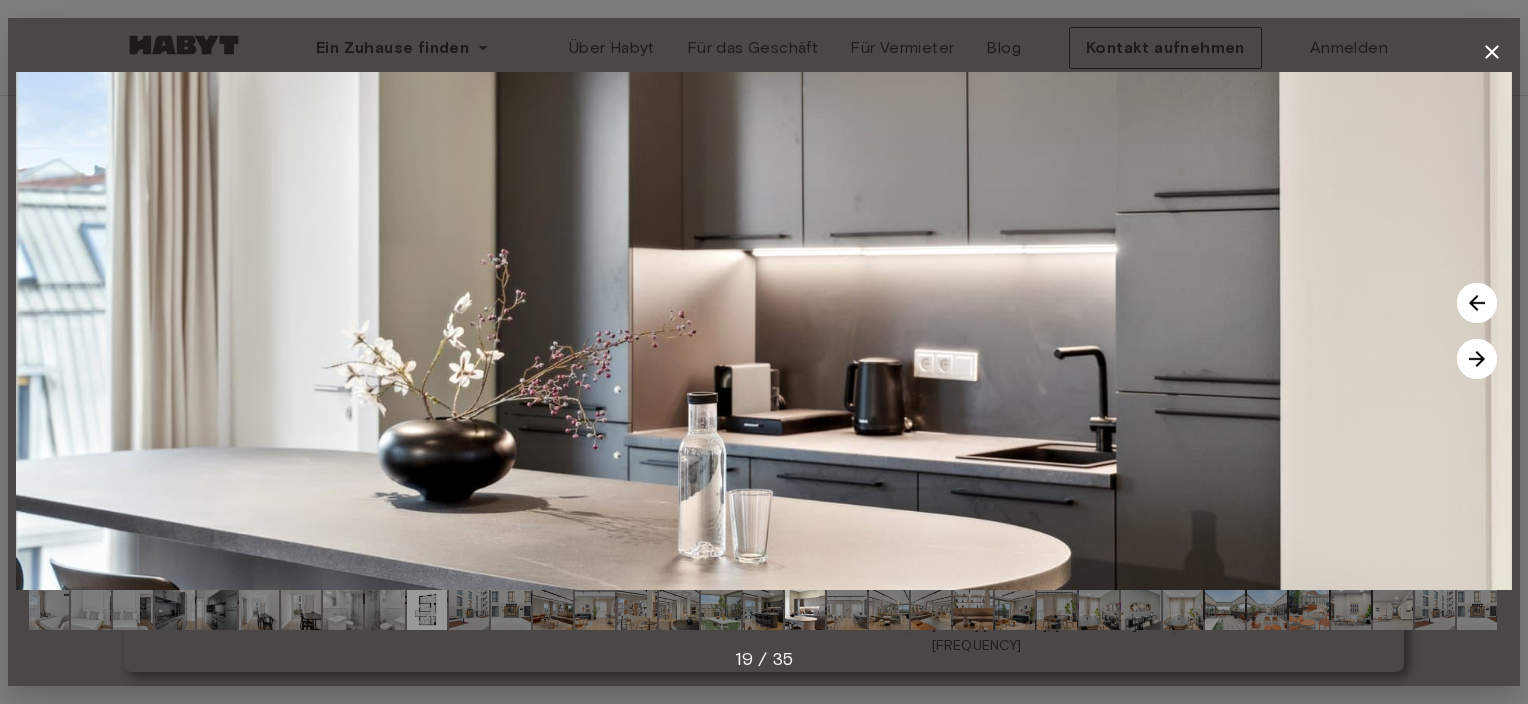 click at bounding box center [1477, 359] 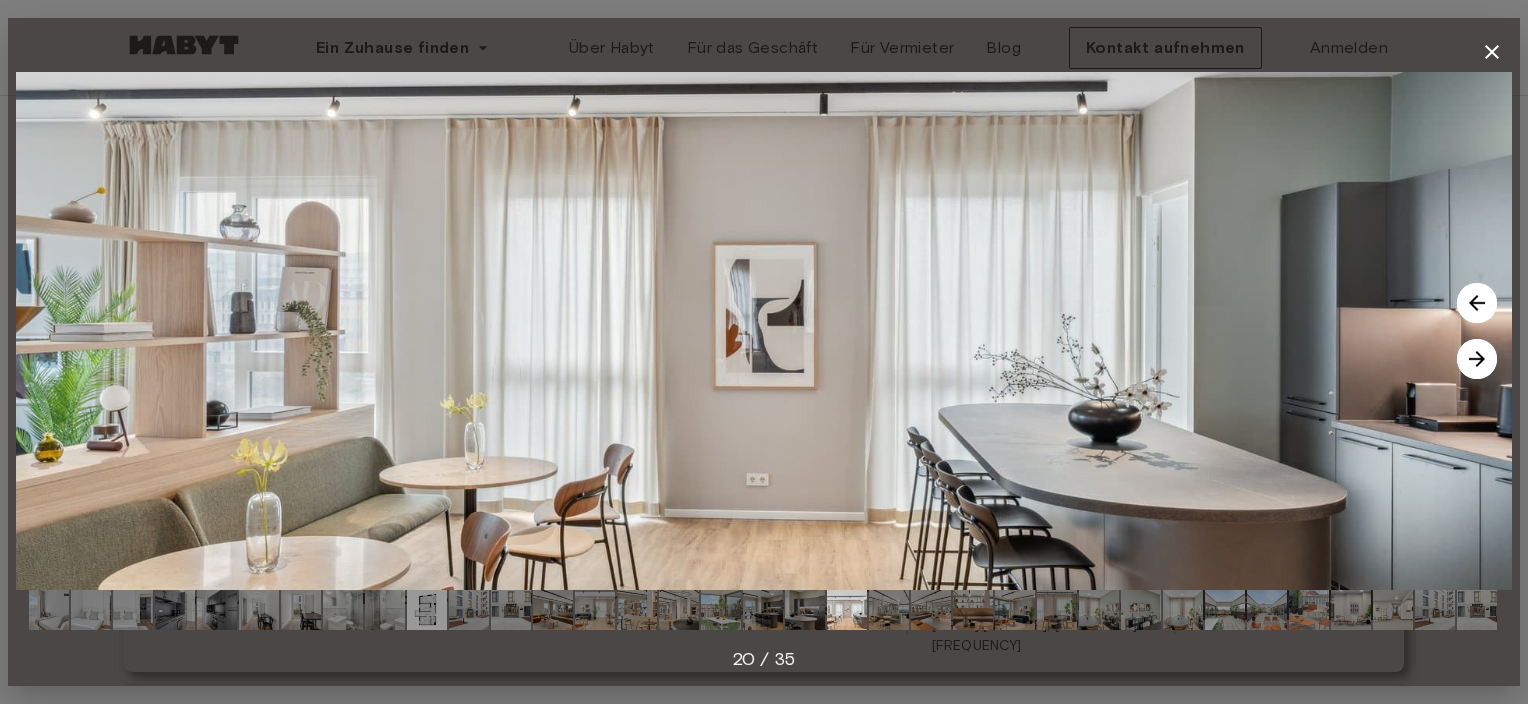 click at bounding box center (1477, 359) 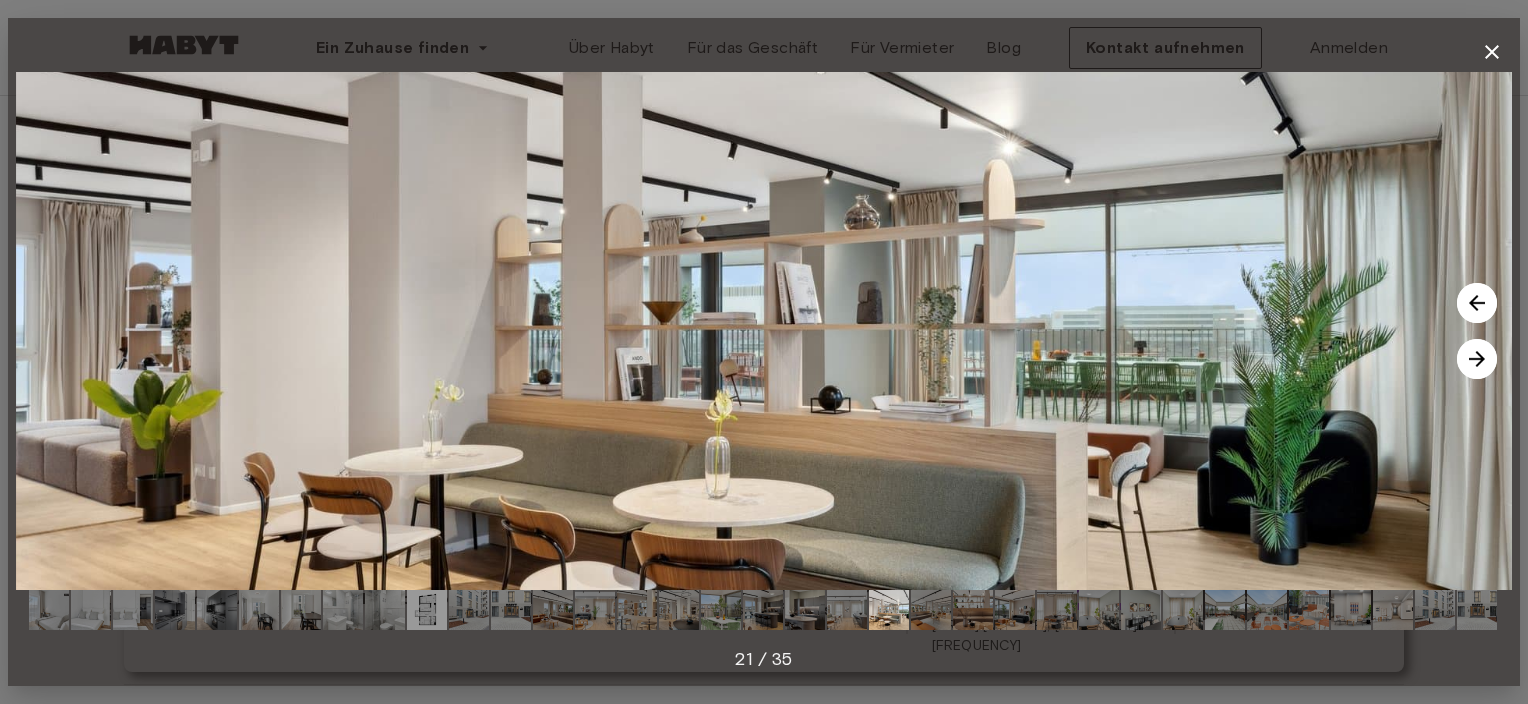 click at bounding box center (1477, 359) 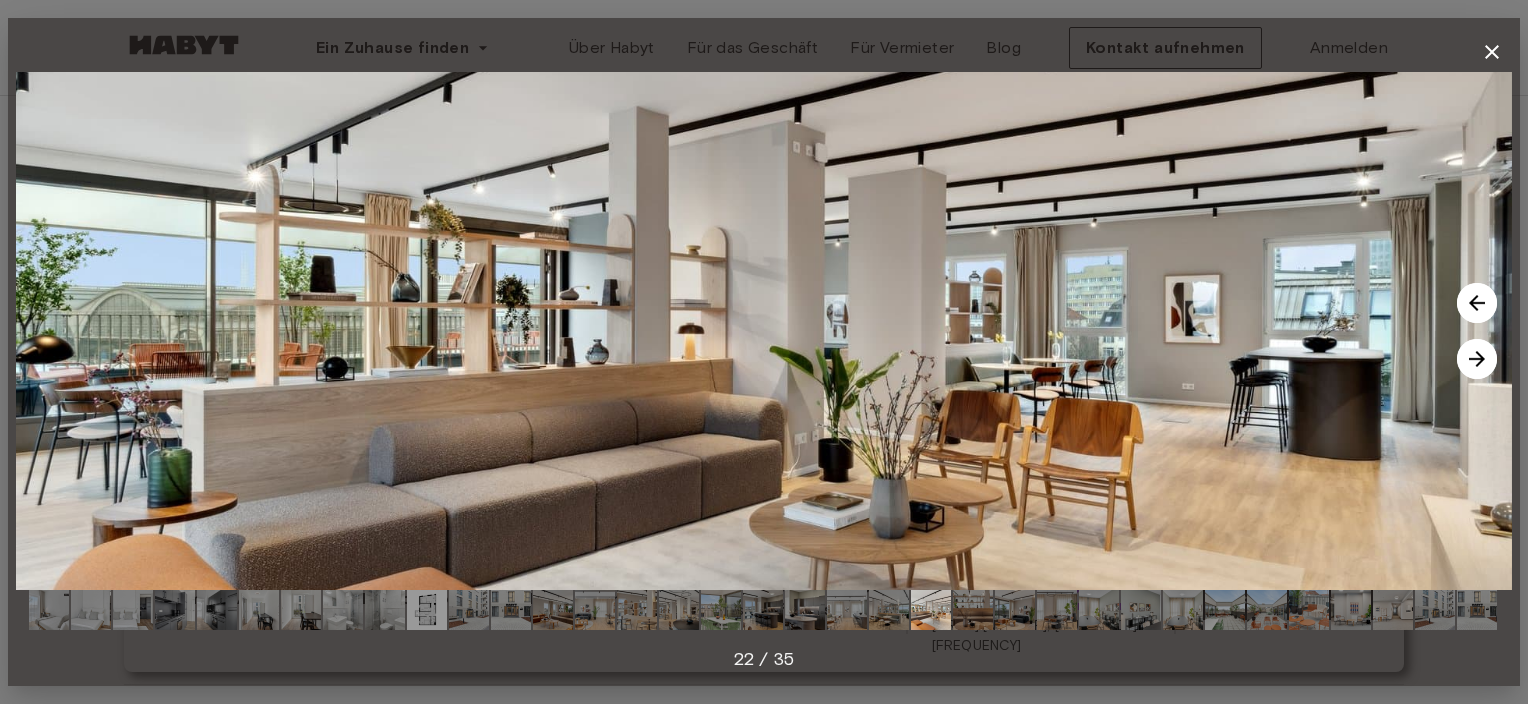 click at bounding box center (1477, 359) 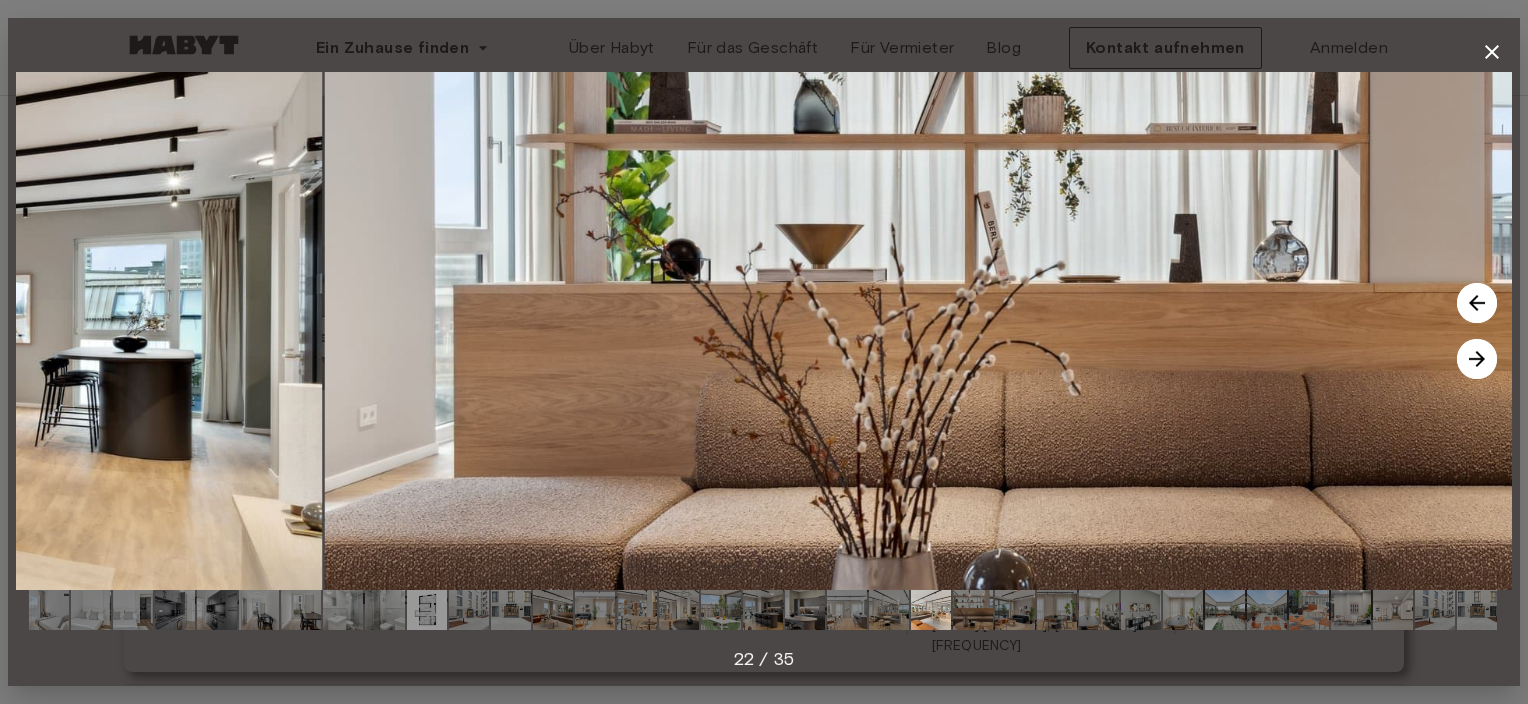 click at bounding box center [1477, 359] 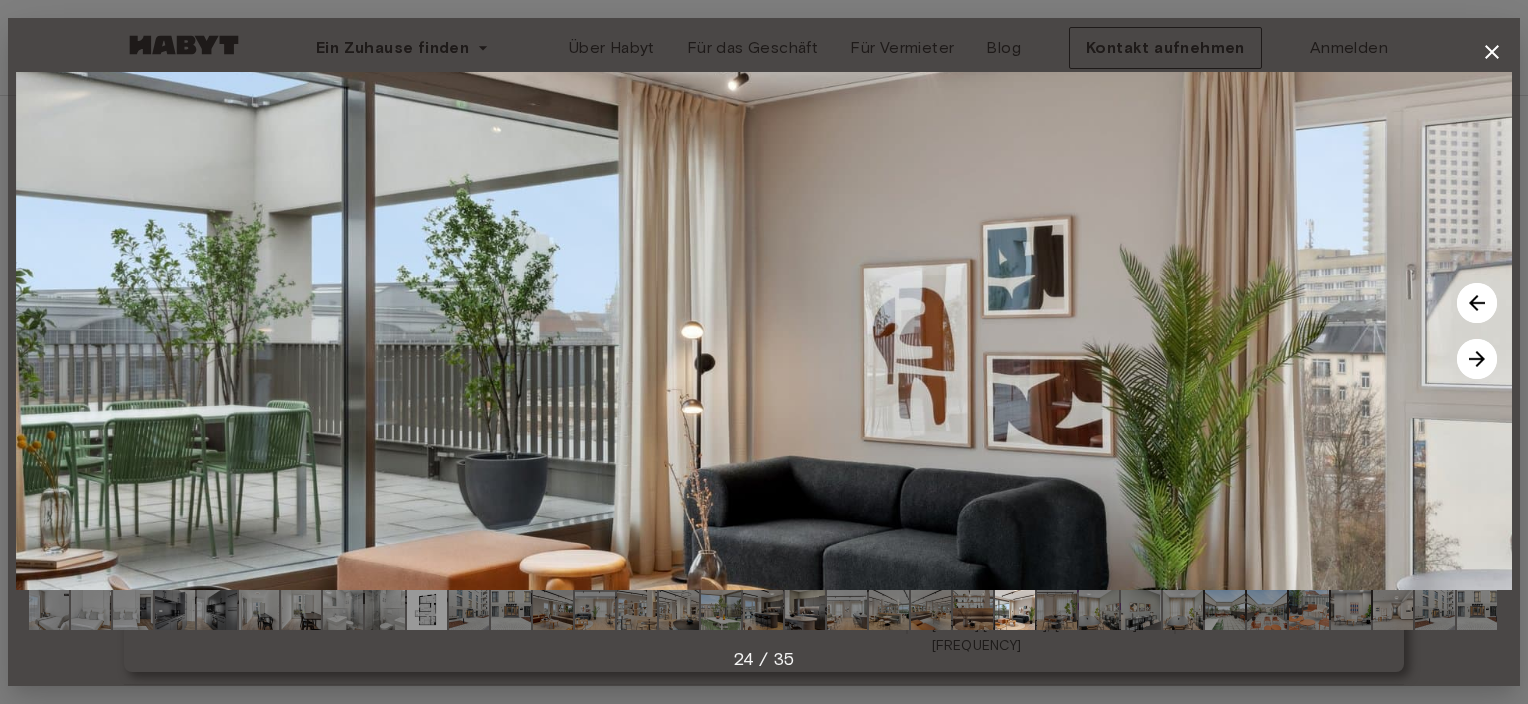 click at bounding box center (1477, 359) 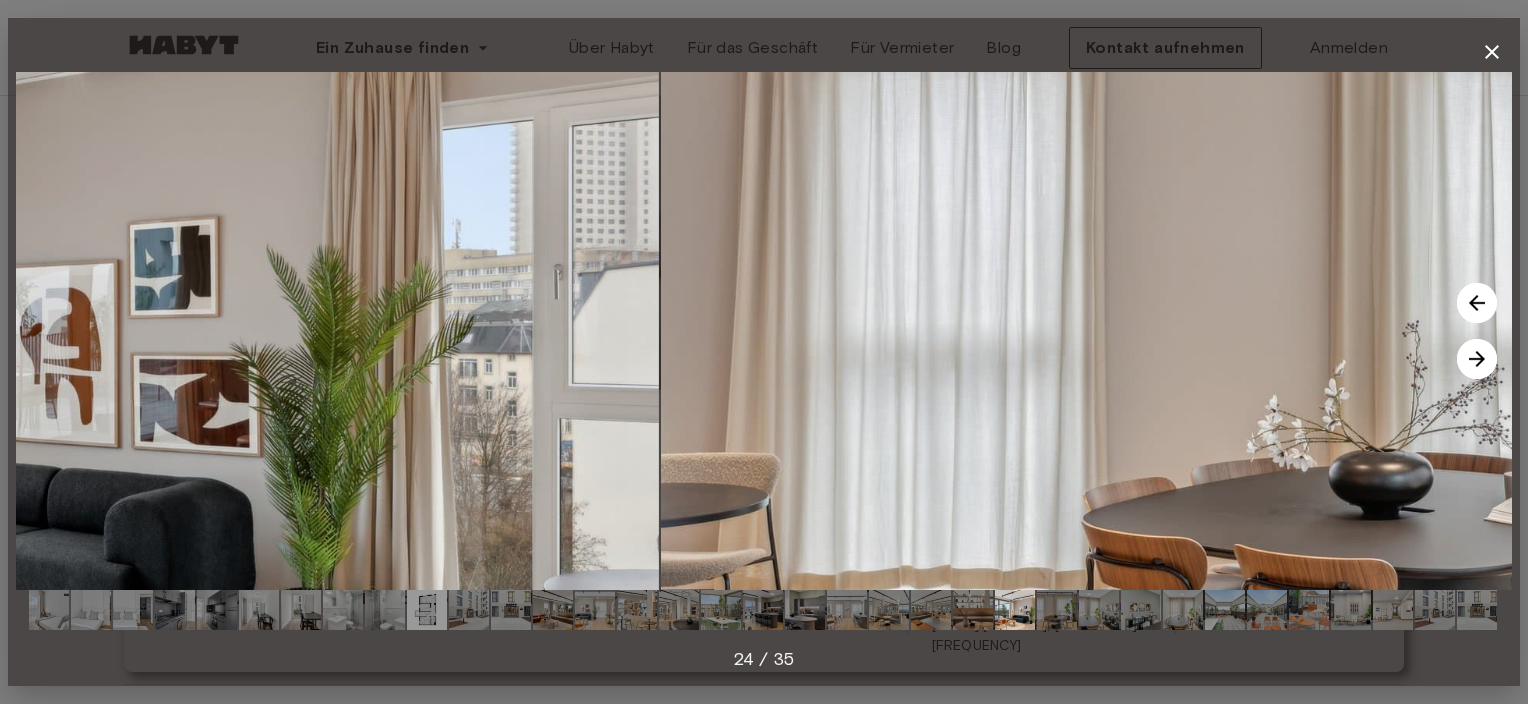 click at bounding box center (1477, 359) 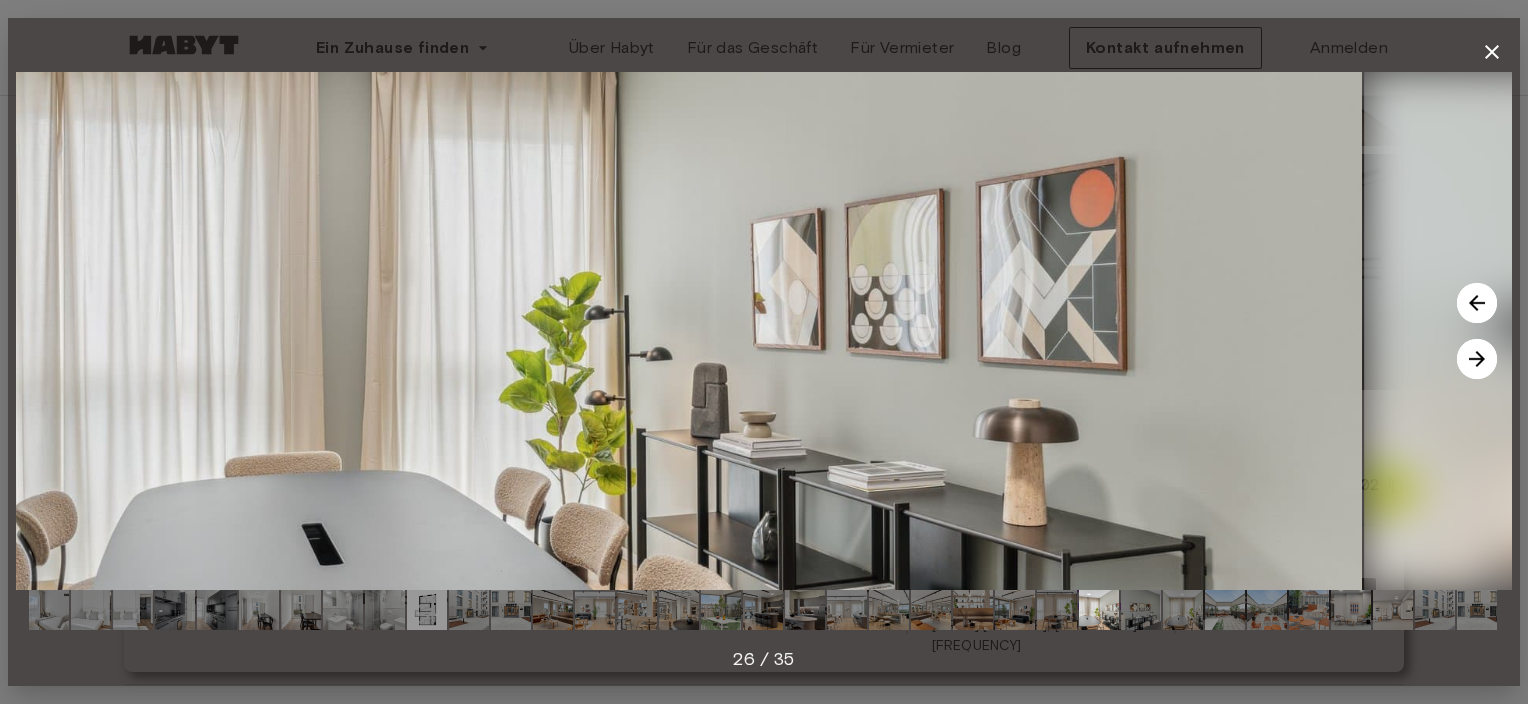 click at bounding box center [1477, 359] 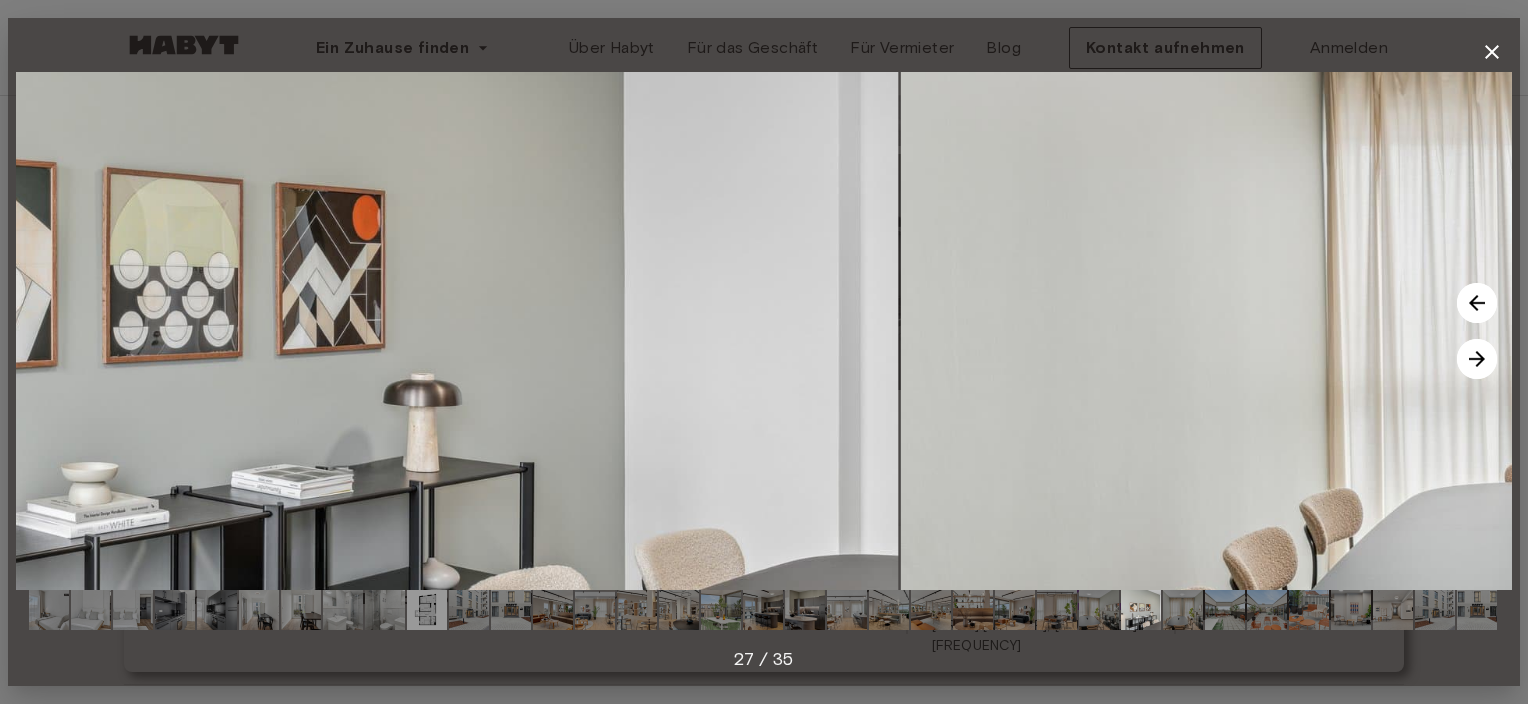 click at bounding box center [1477, 359] 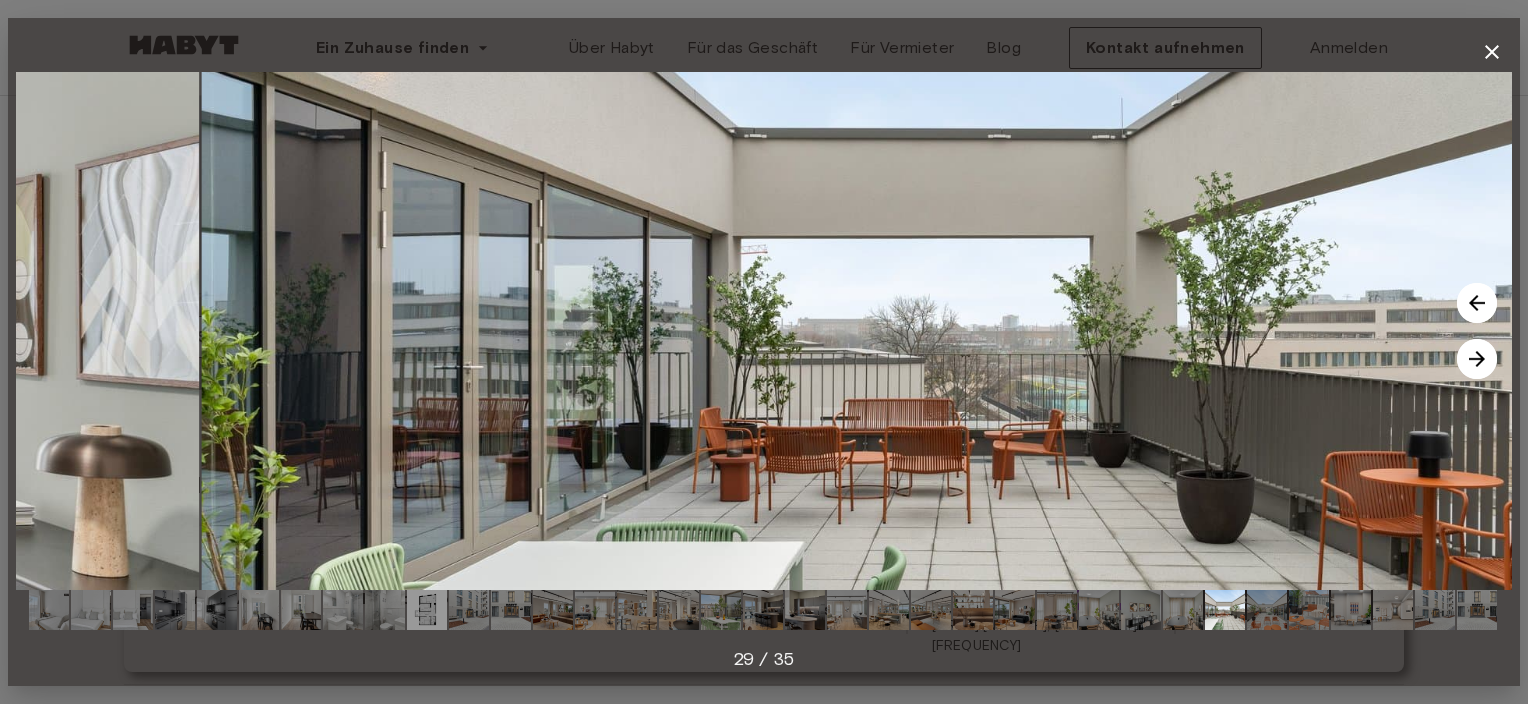 click at bounding box center (1477, 359) 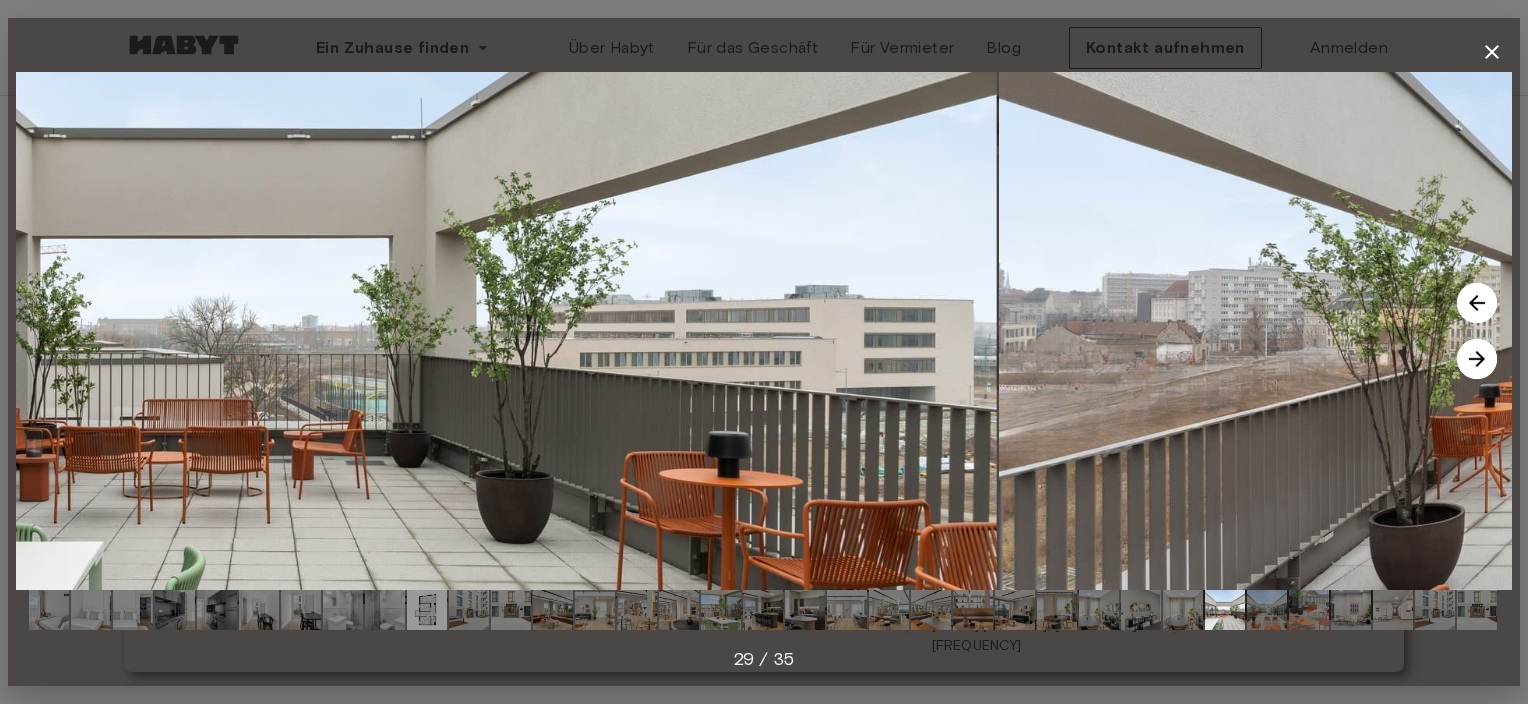 click at bounding box center (1477, 359) 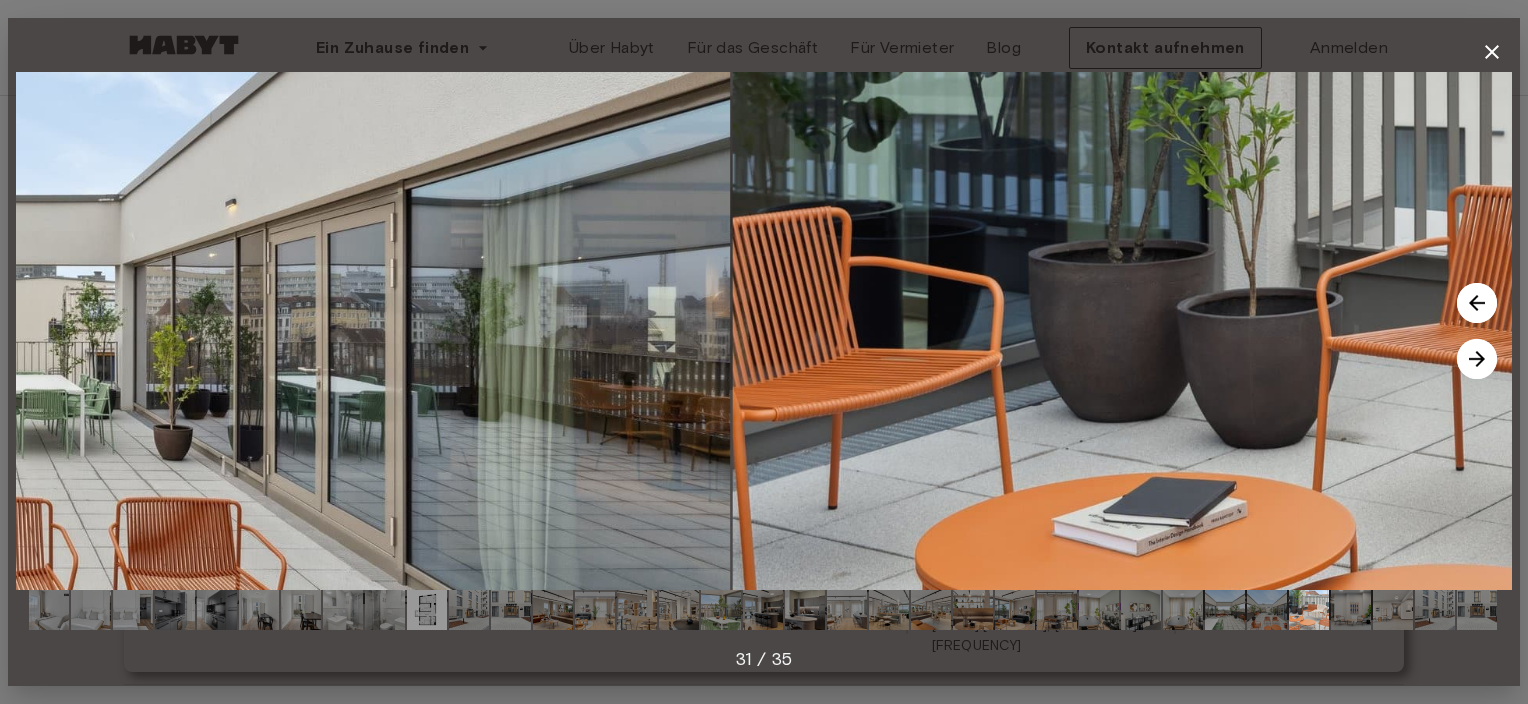 click at bounding box center (1477, 359) 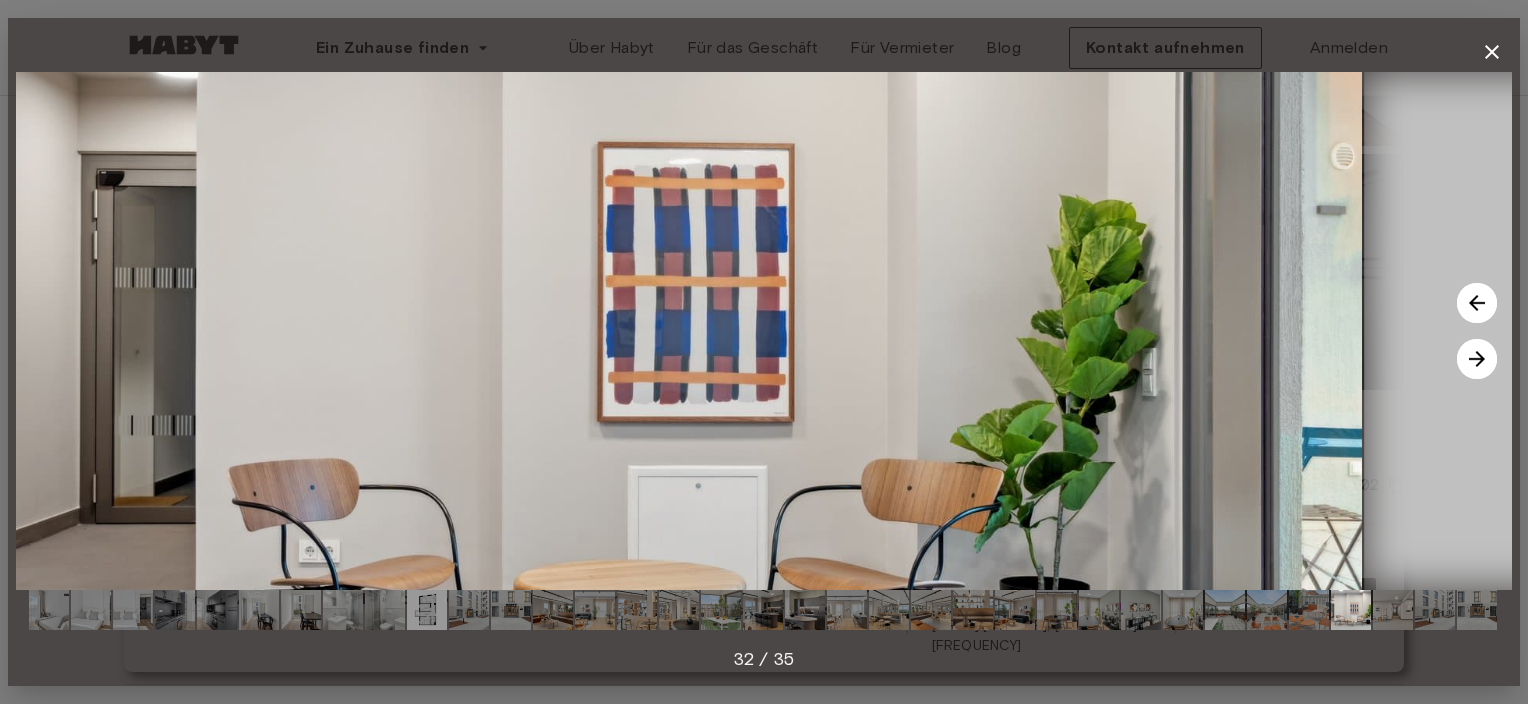 click at bounding box center (1477, 359) 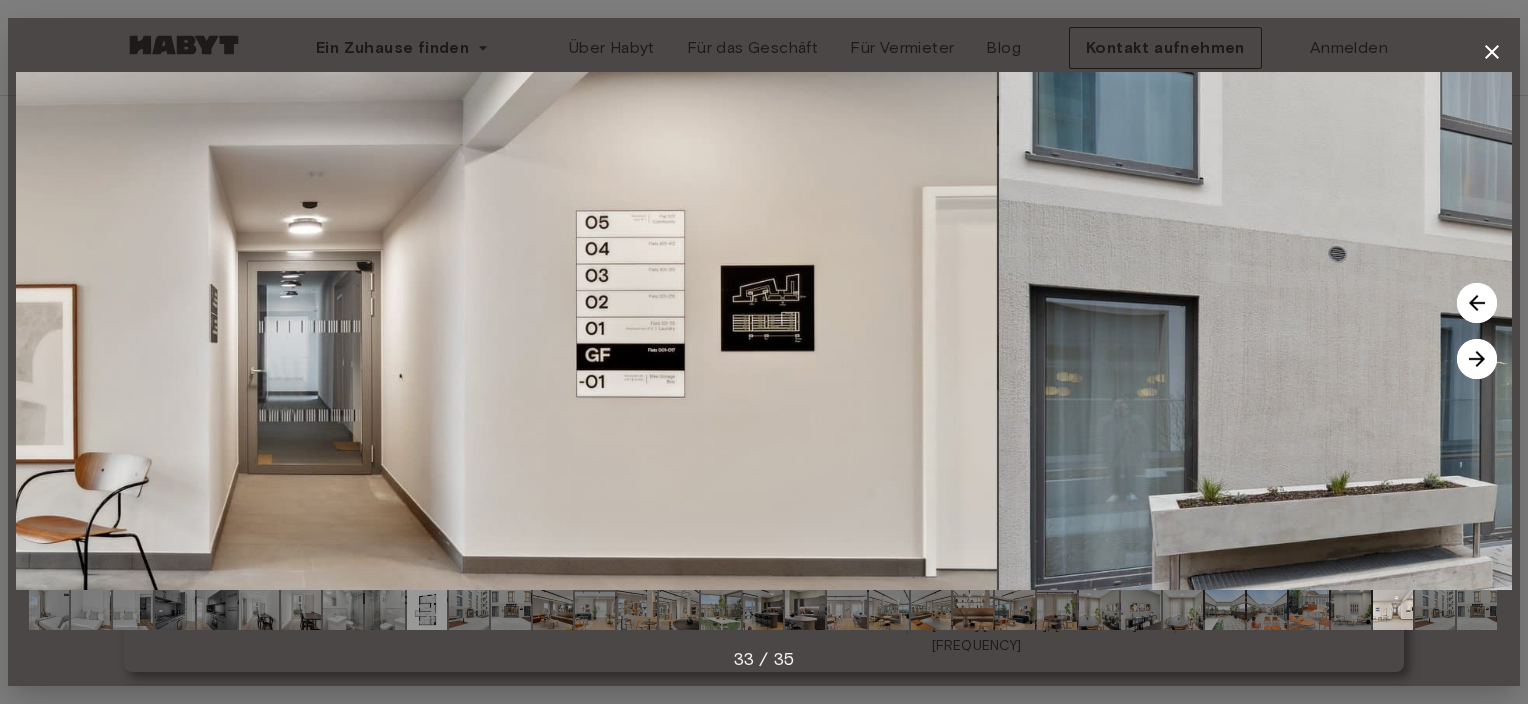 click at bounding box center (1477, 359) 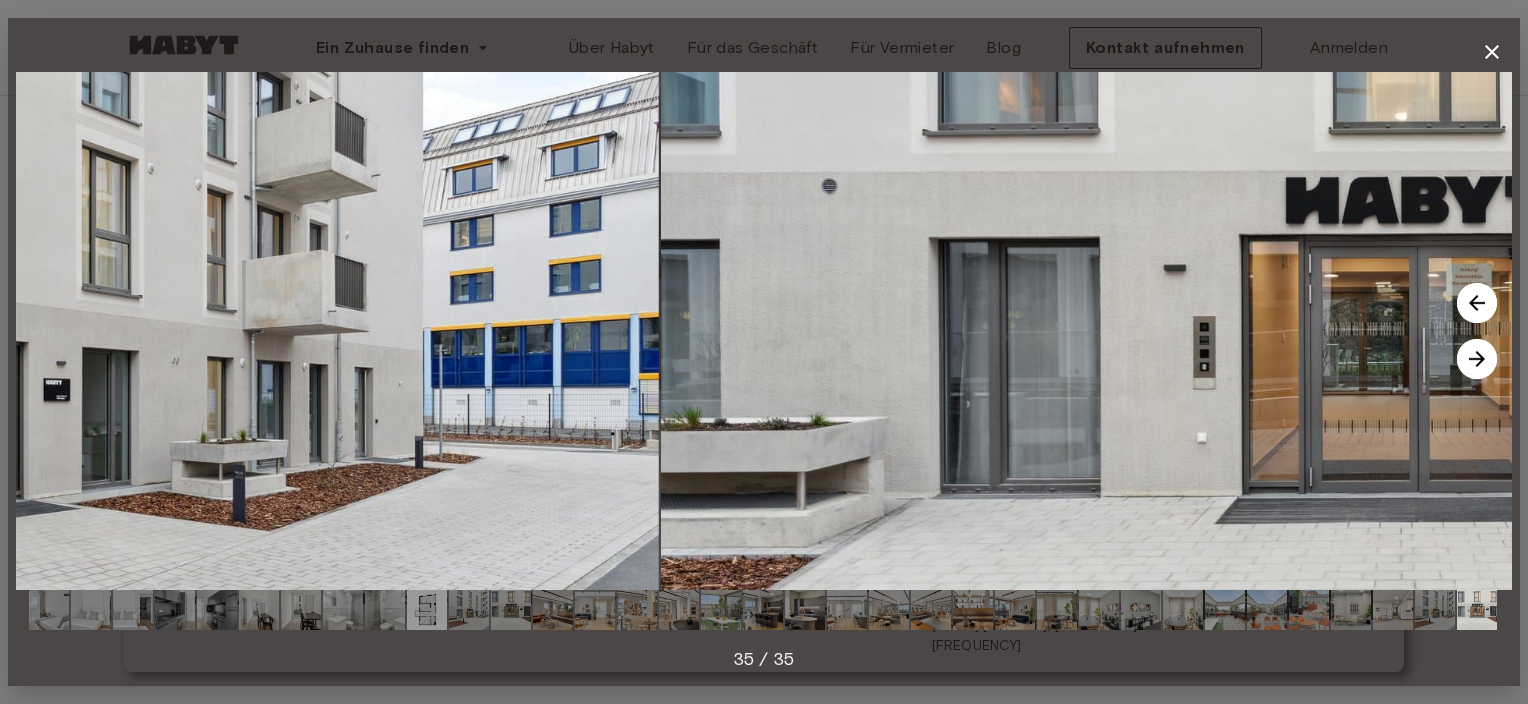 click at bounding box center (1477, 359) 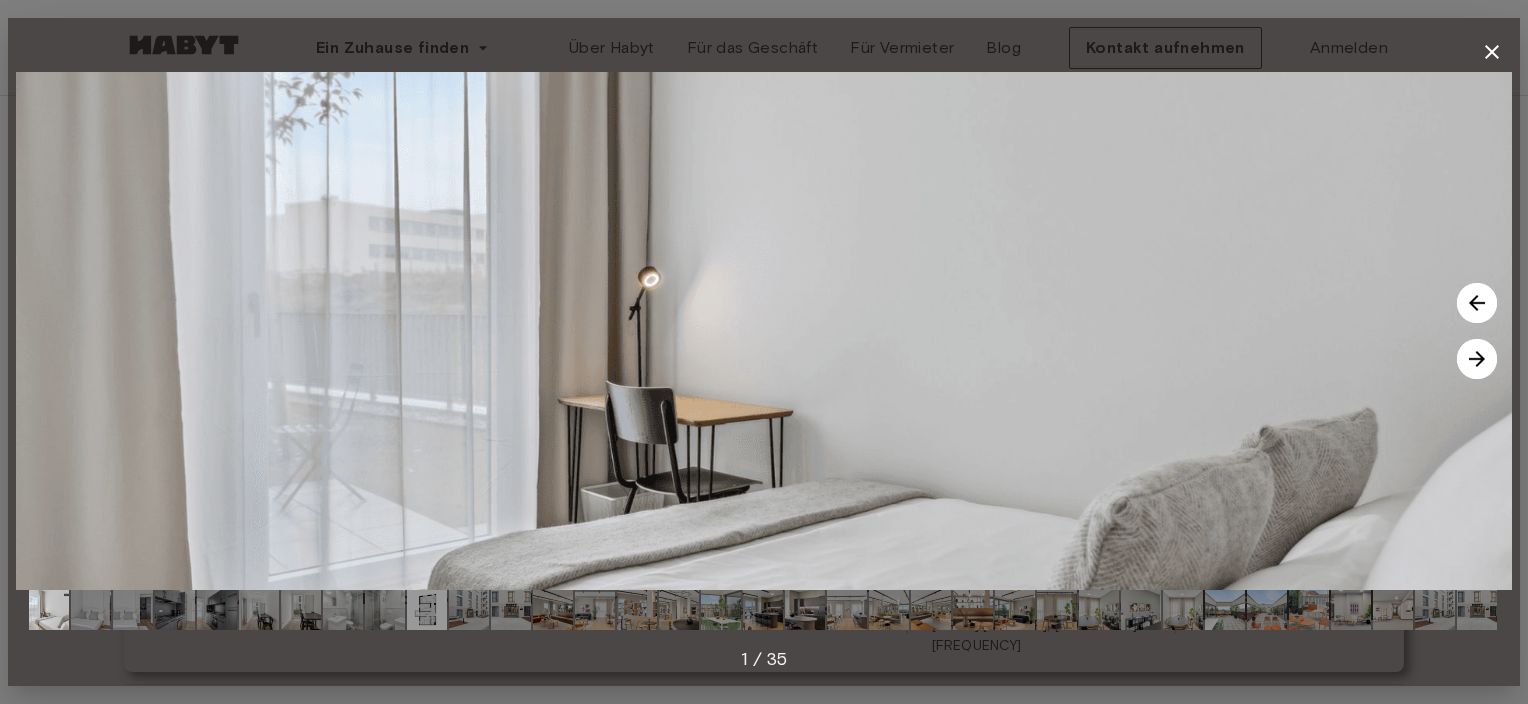 click 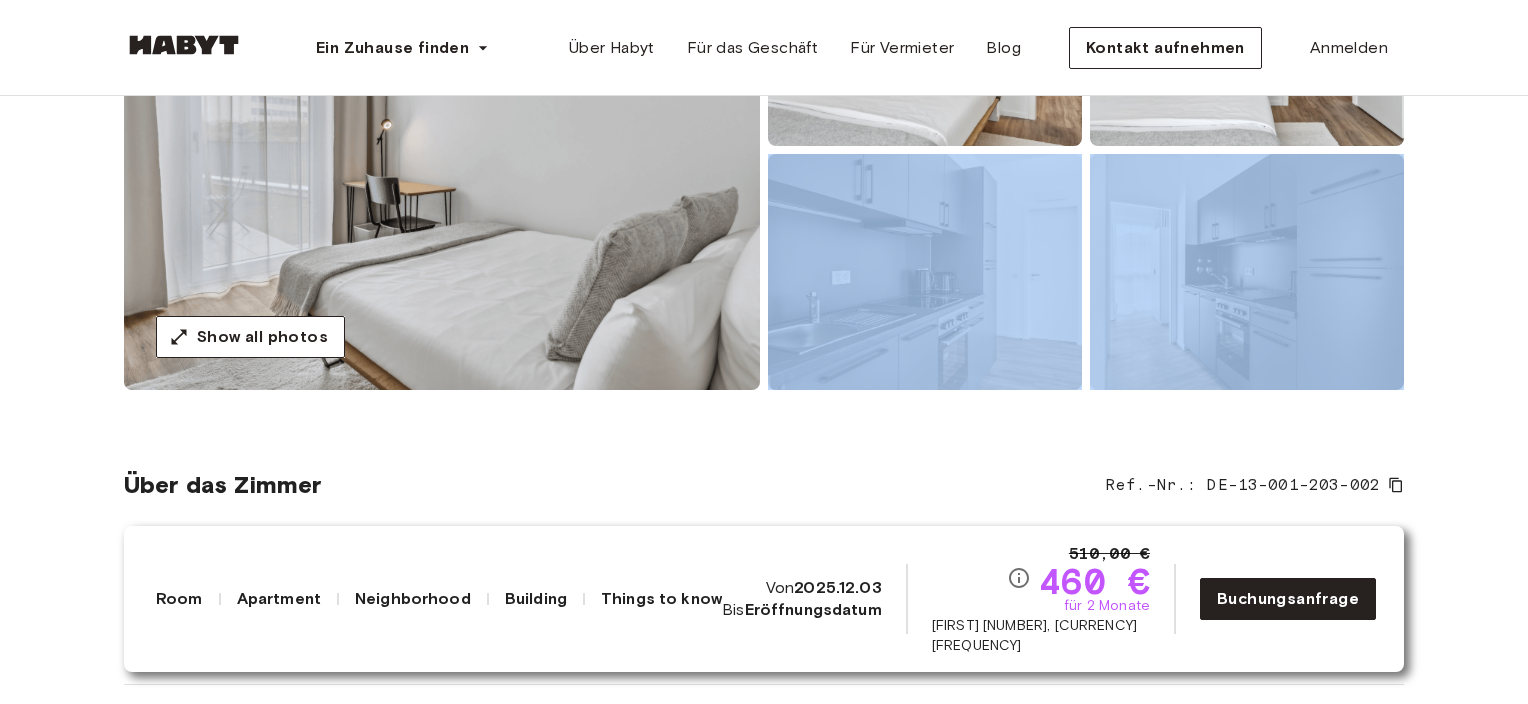 drag, startPoint x: 1485, startPoint y: 140, endPoint x: 1473, endPoint y: 336, distance: 196.367 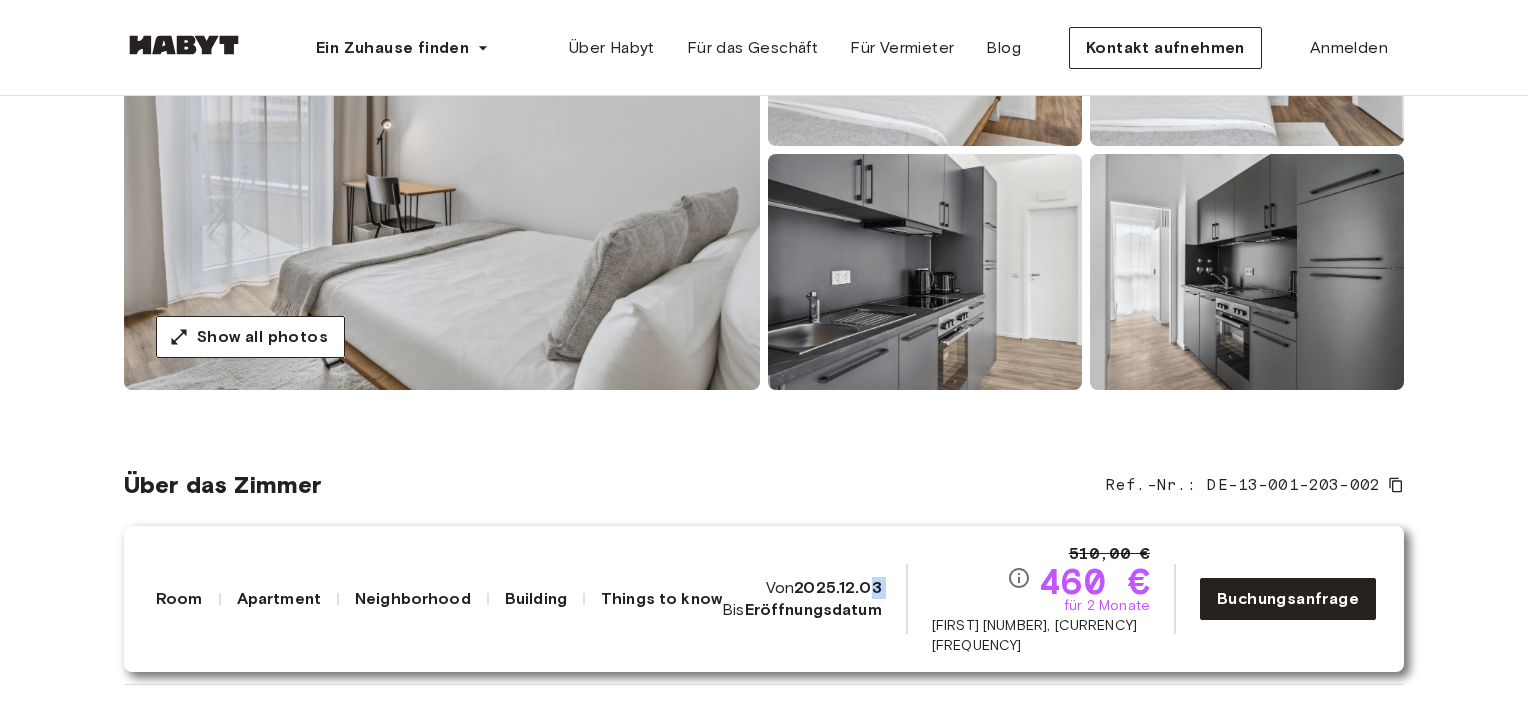 drag, startPoint x: 932, startPoint y: 600, endPoint x: 765, endPoint y: 591, distance: 167.24234 